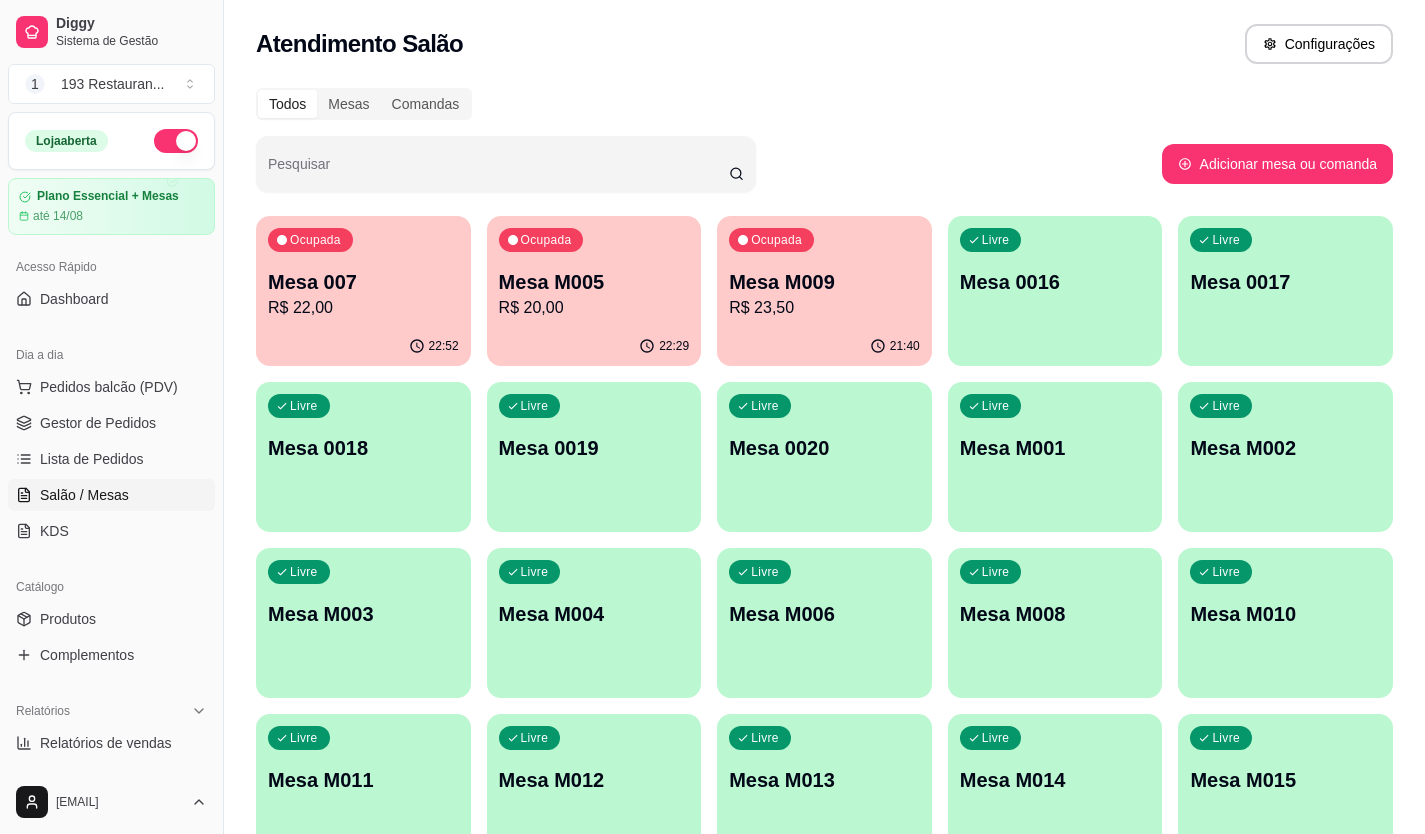 scroll, scrollTop: 0, scrollLeft: 0, axis: both 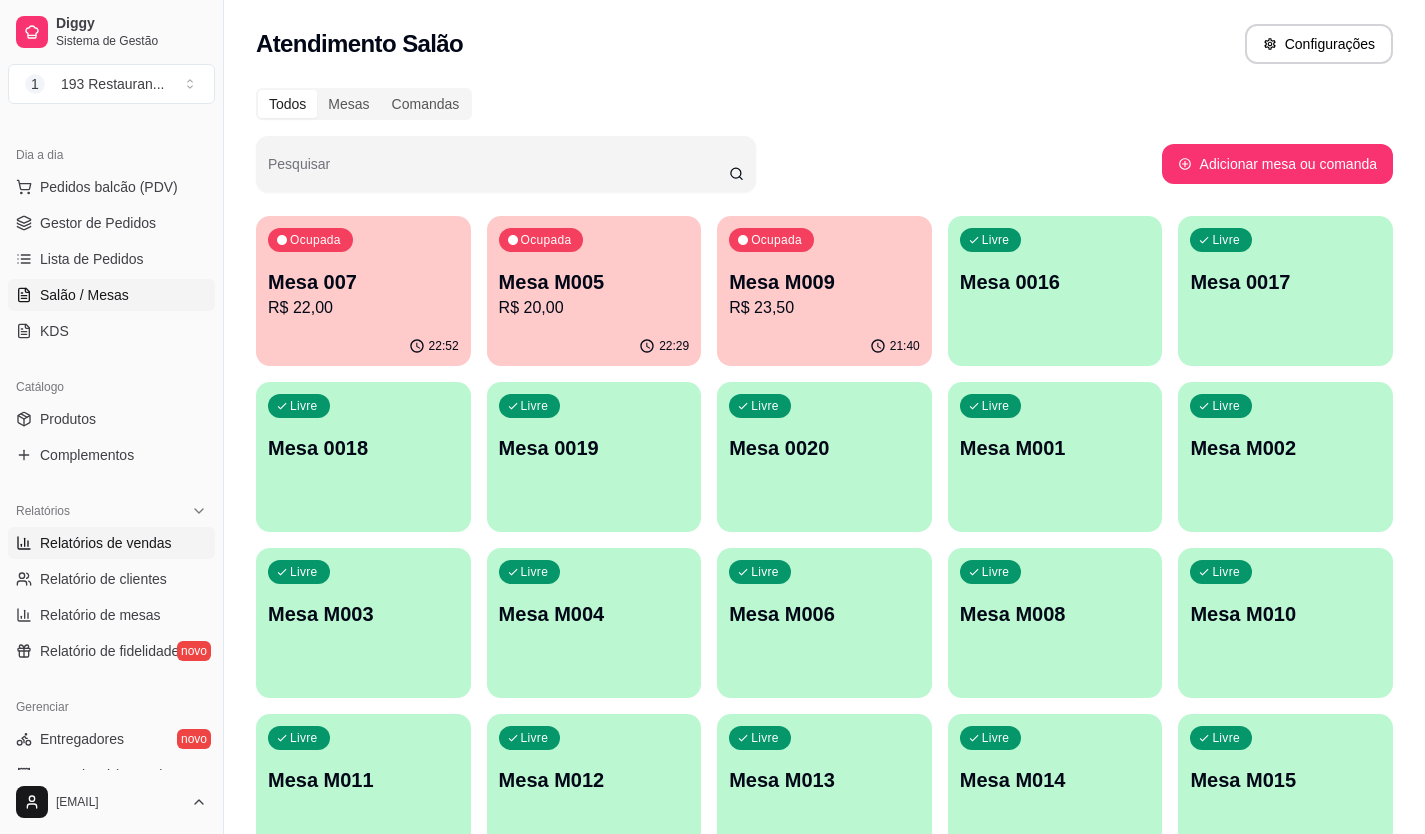click on "Relatórios de vendas" at bounding box center [106, 543] 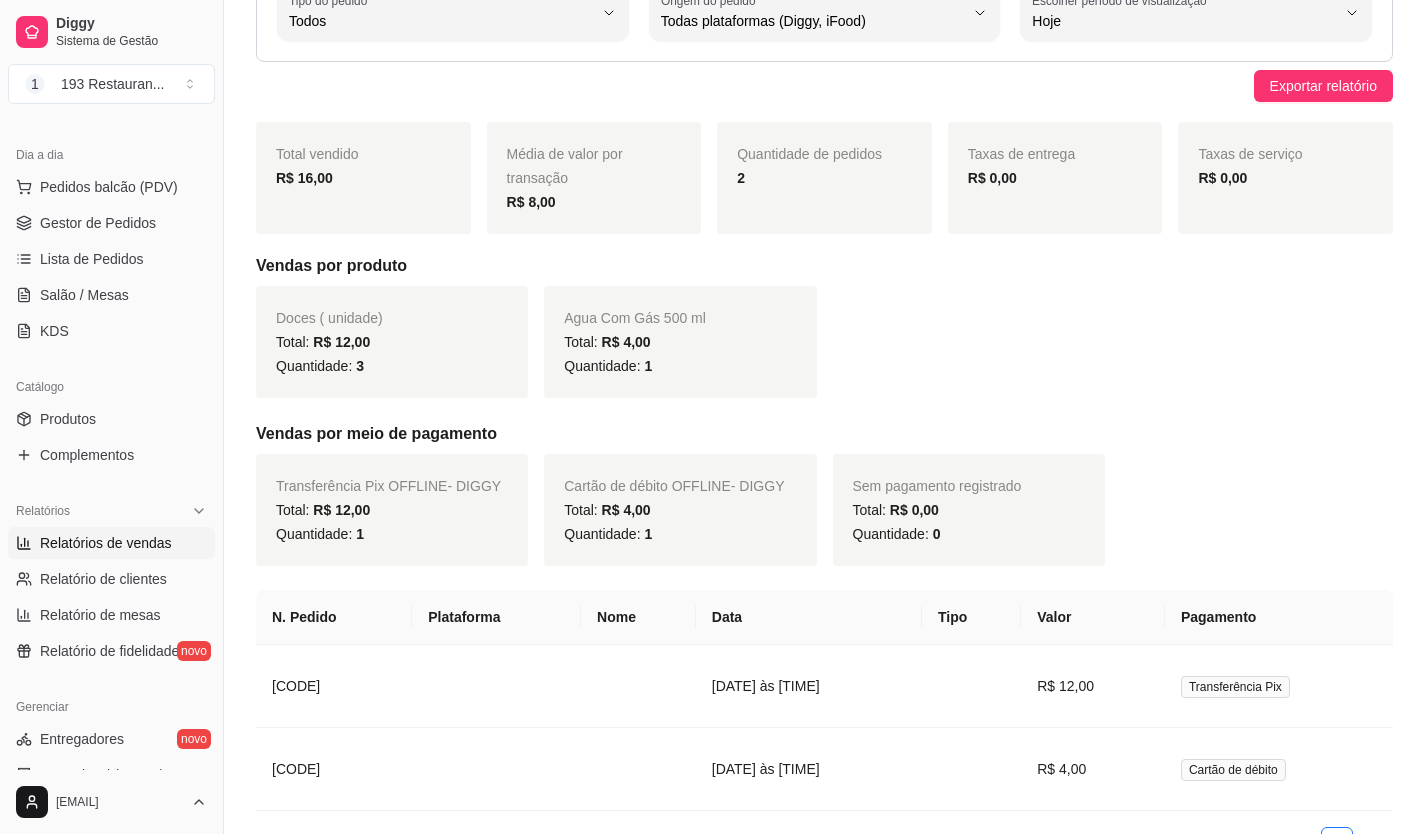 scroll, scrollTop: 0, scrollLeft: 0, axis: both 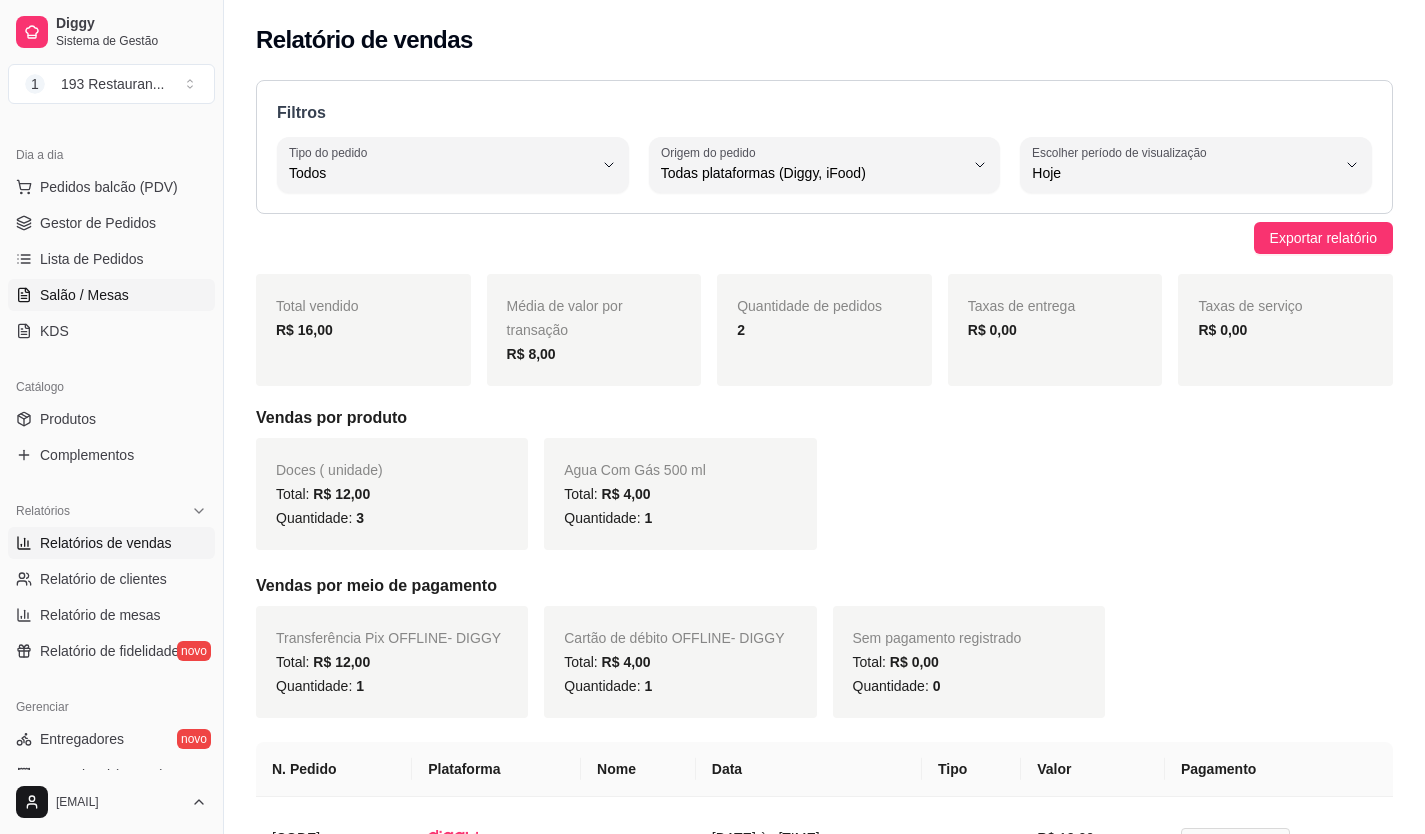 click on "Salão / Mesas" at bounding box center (84, 295) 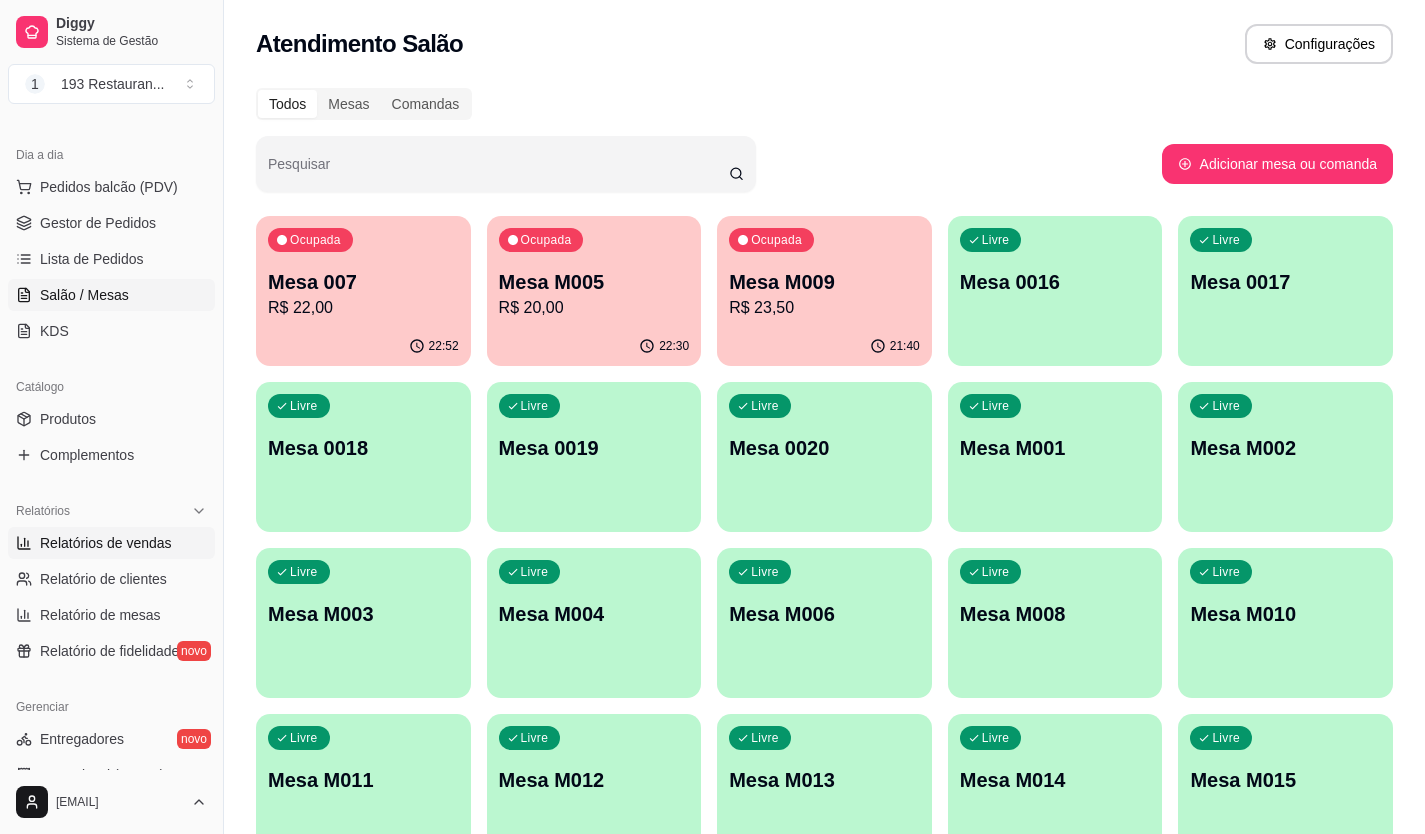 click on "Relatórios de vendas" at bounding box center (106, 543) 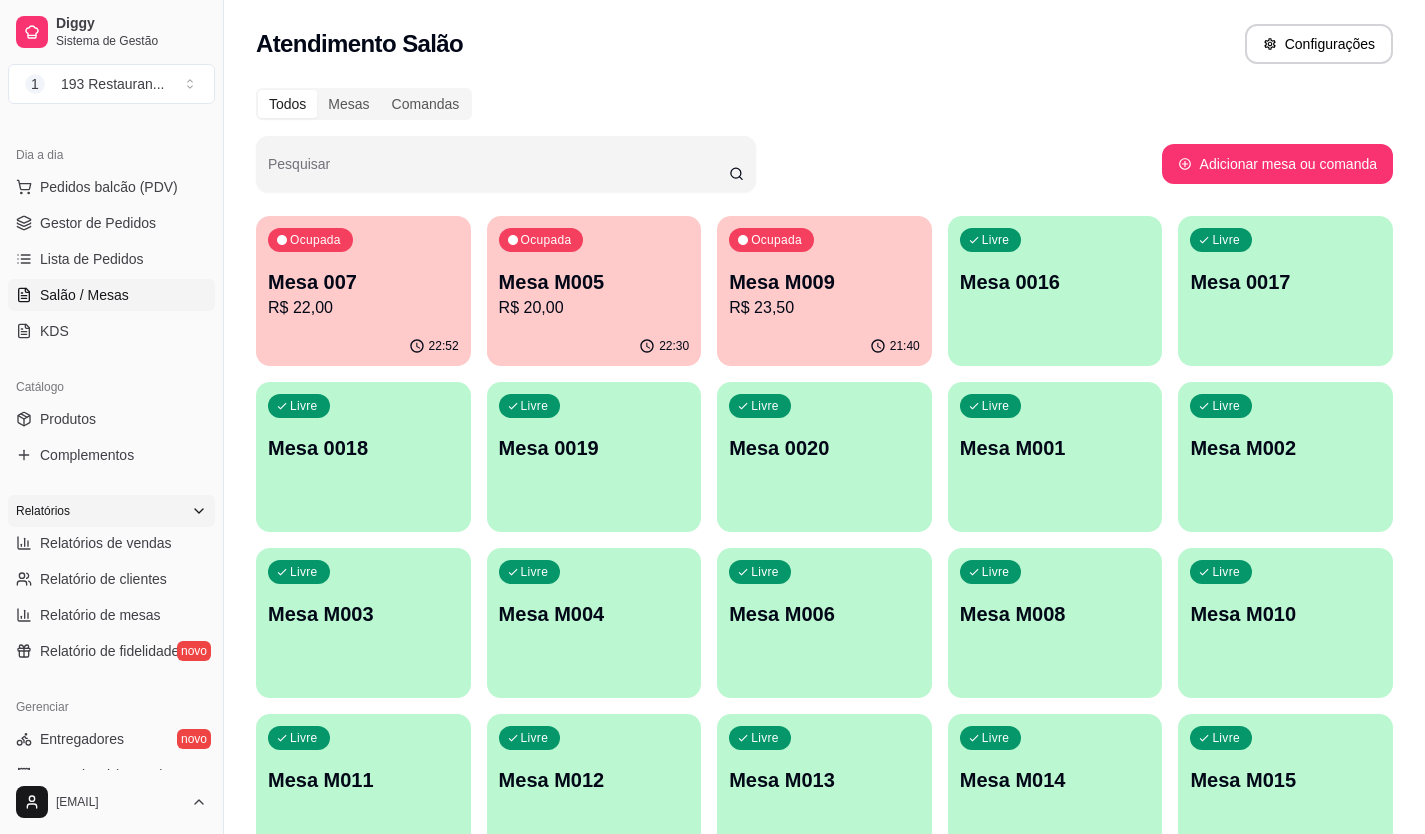 select on "ALL" 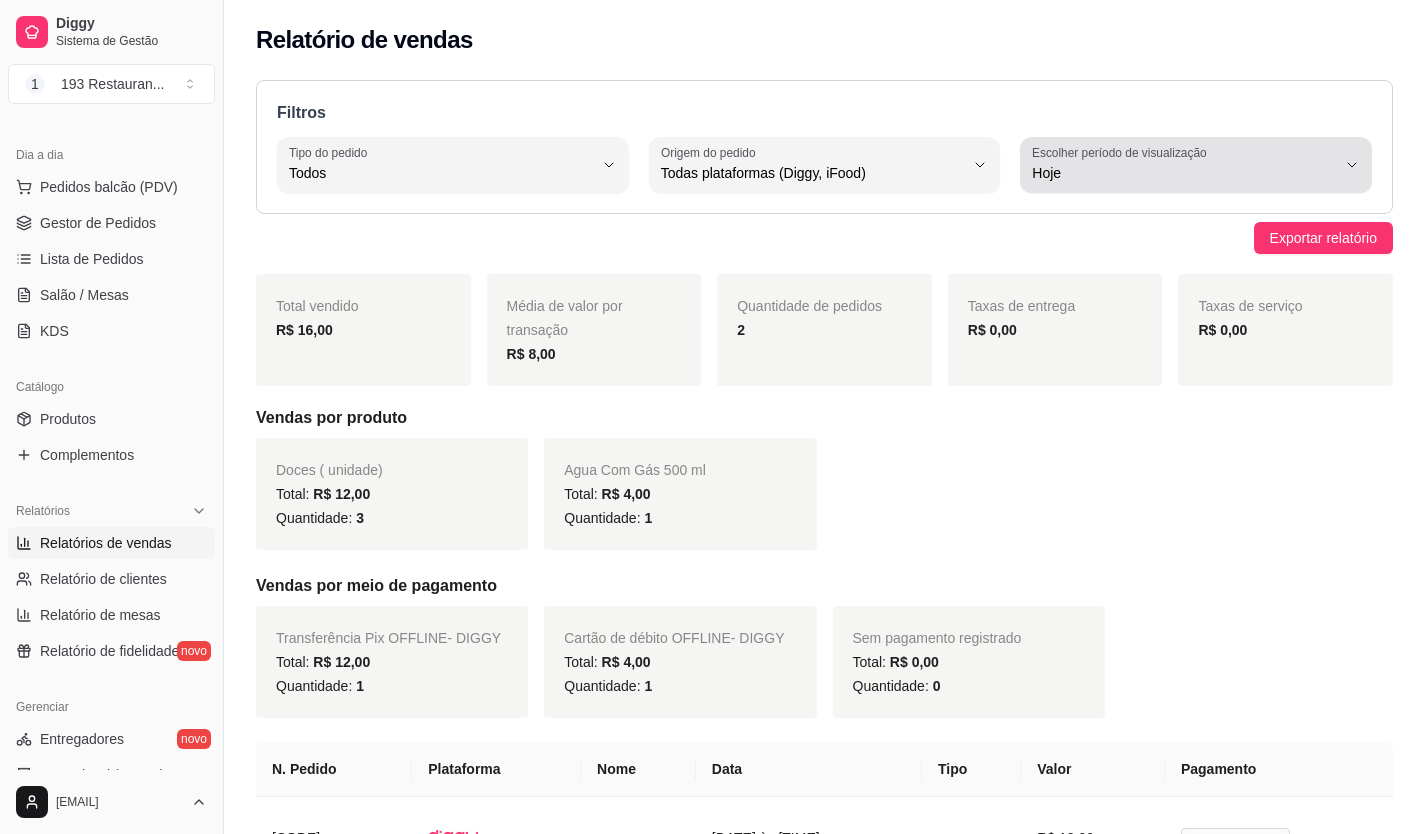 click on "Hoje" at bounding box center (1184, 173) 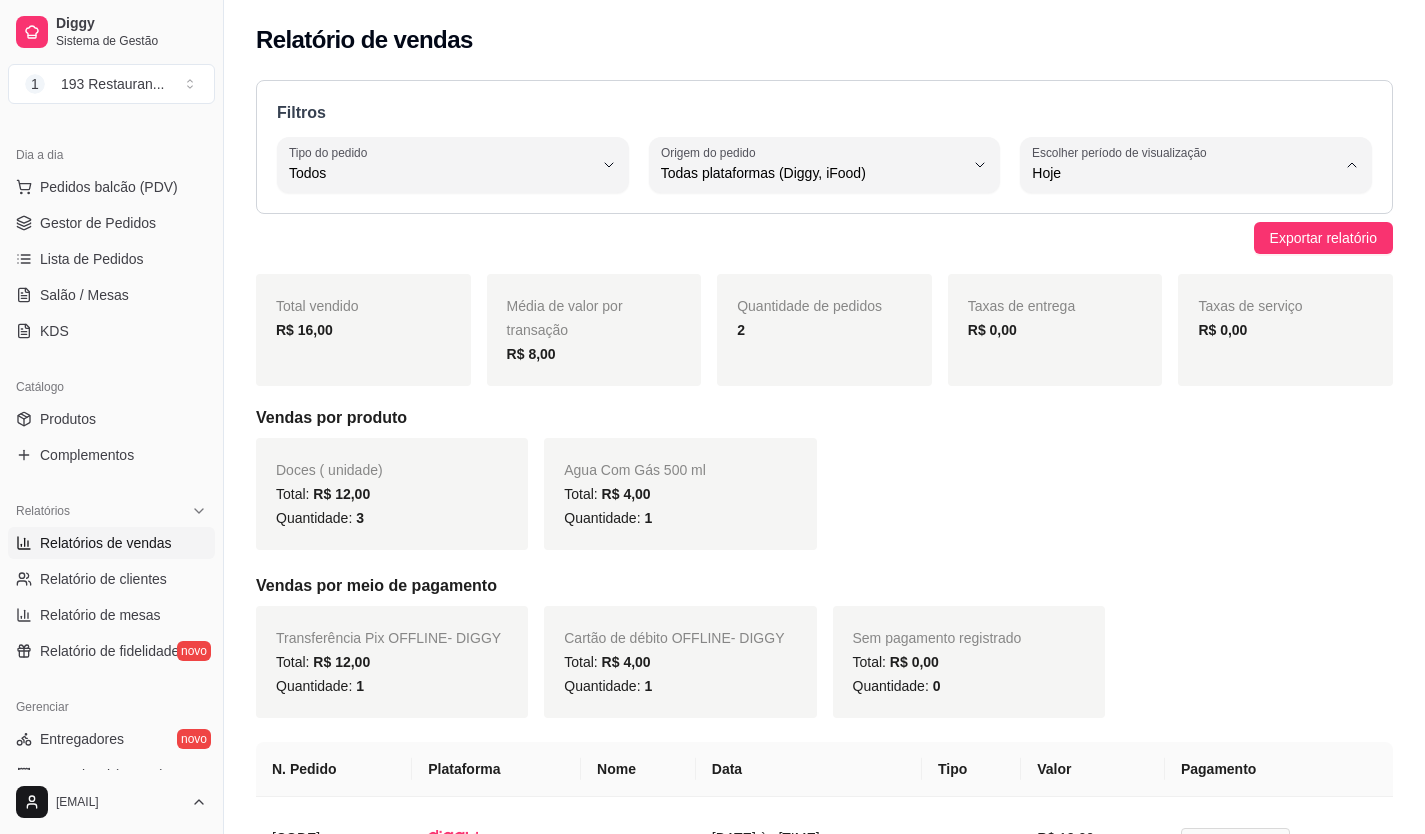 click on "Ontem" at bounding box center (1196, 253) 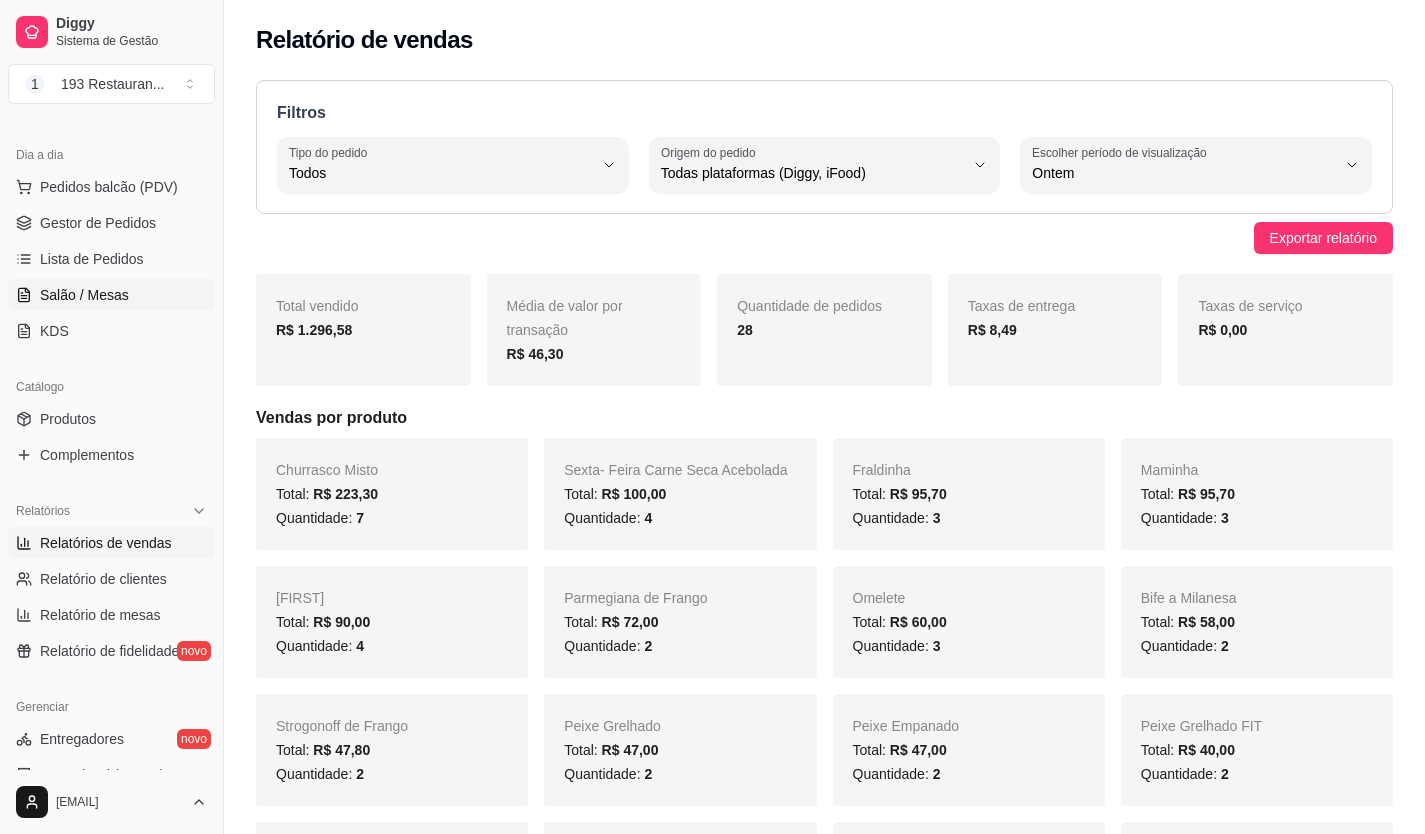click on "Salão / Mesas" at bounding box center (111, 295) 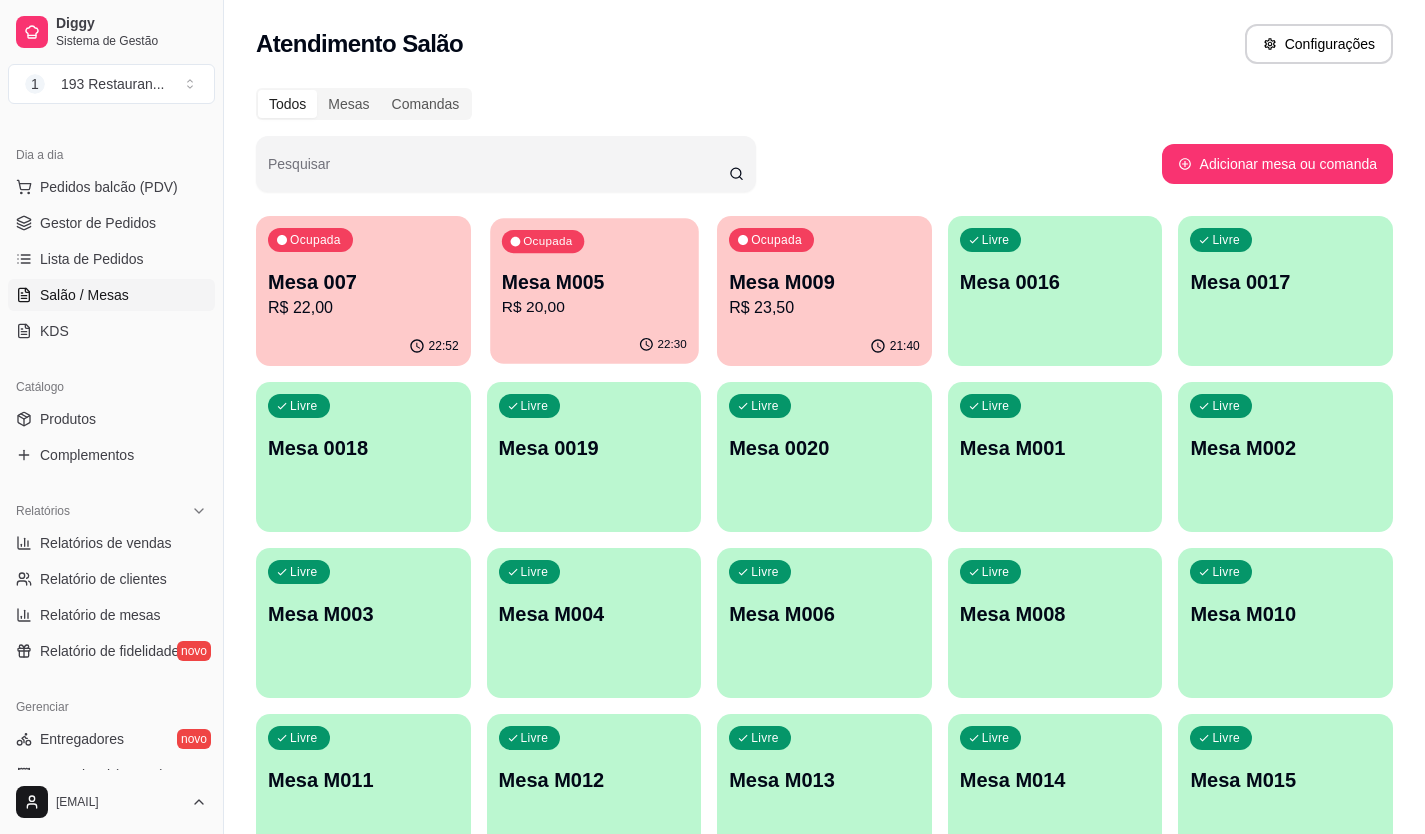 click on "R$ 20,00" at bounding box center [593, 307] 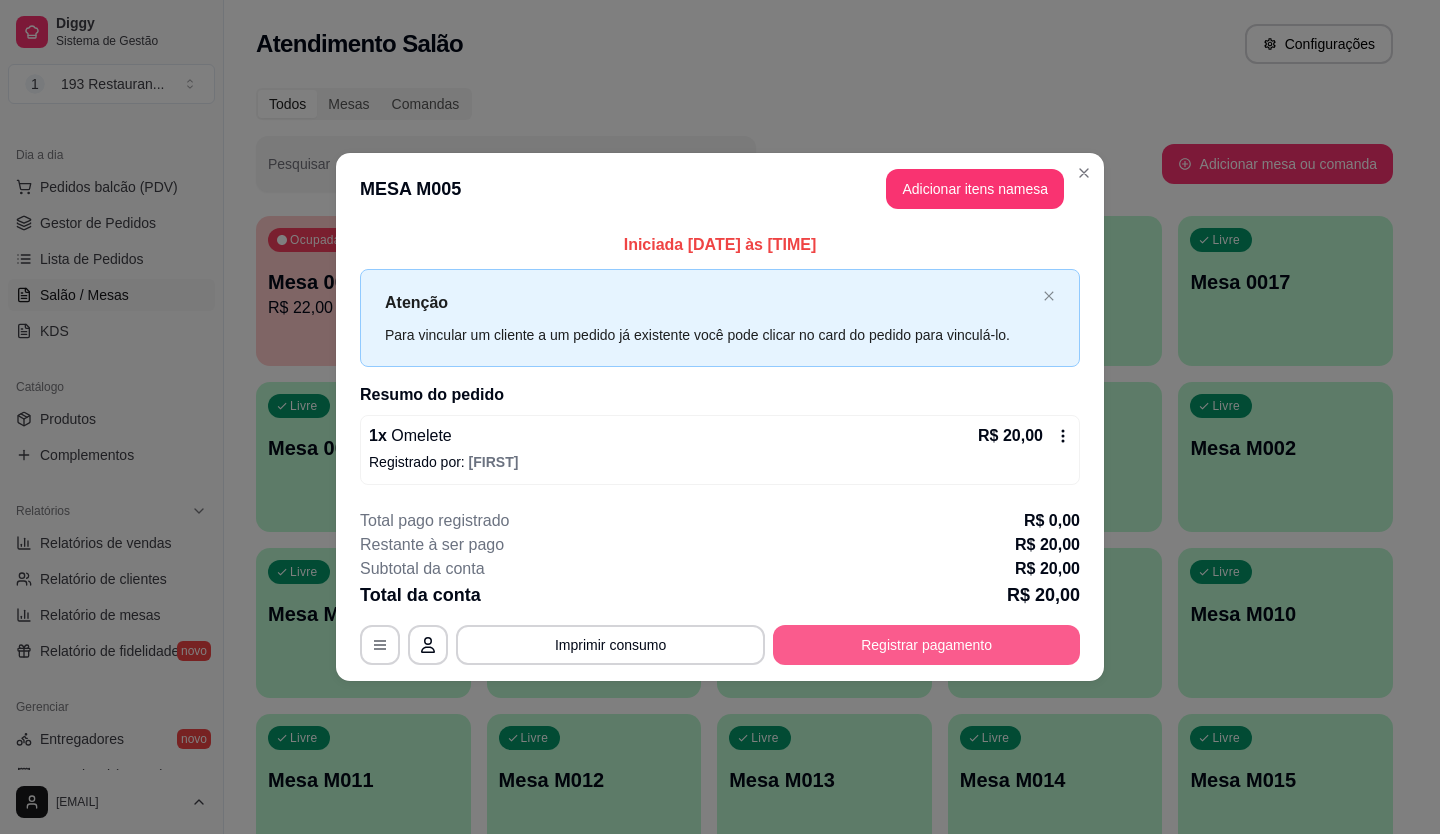 click on "Registrar pagamento" at bounding box center (926, 645) 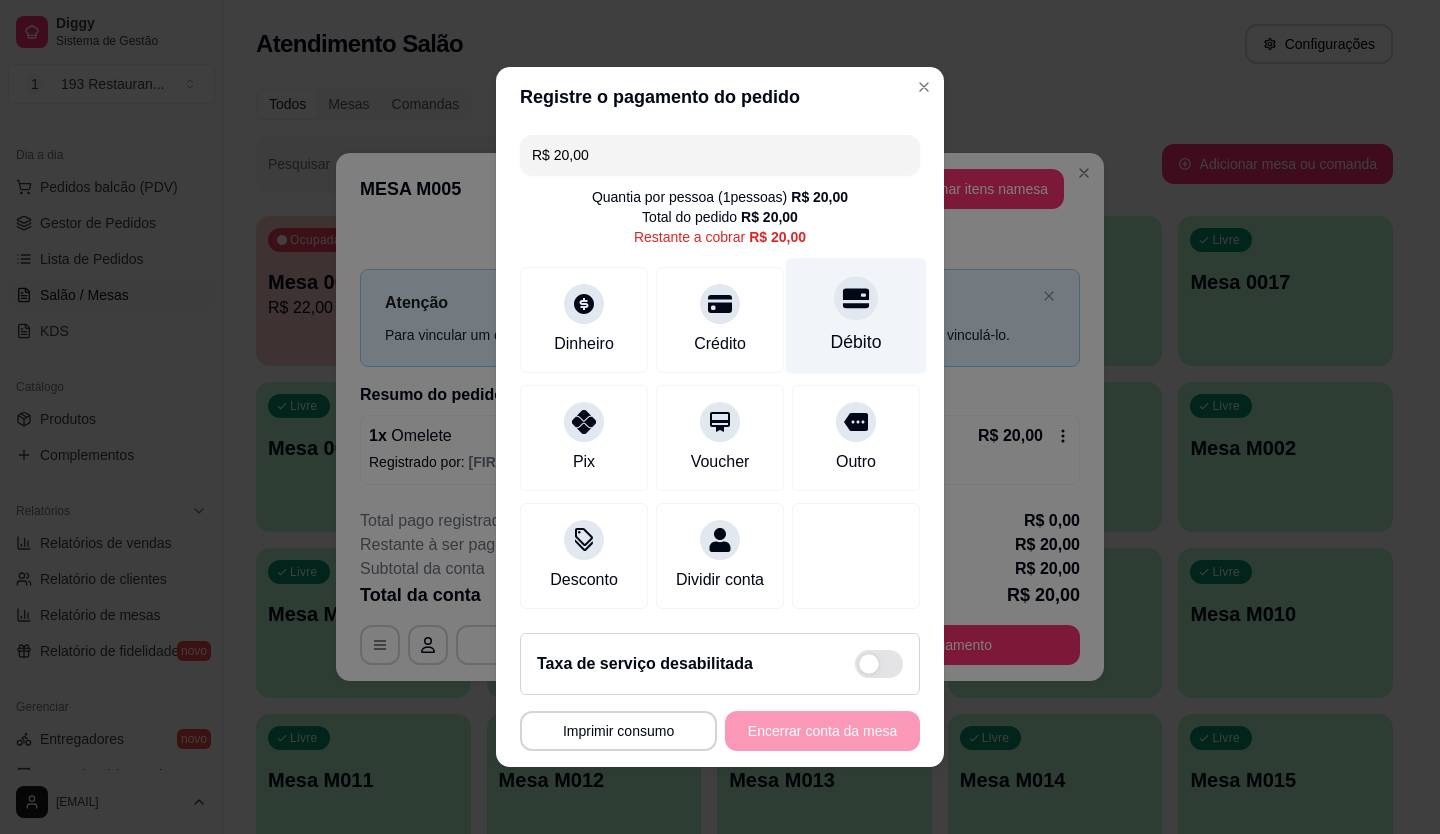 click on "Débito" at bounding box center (856, 316) 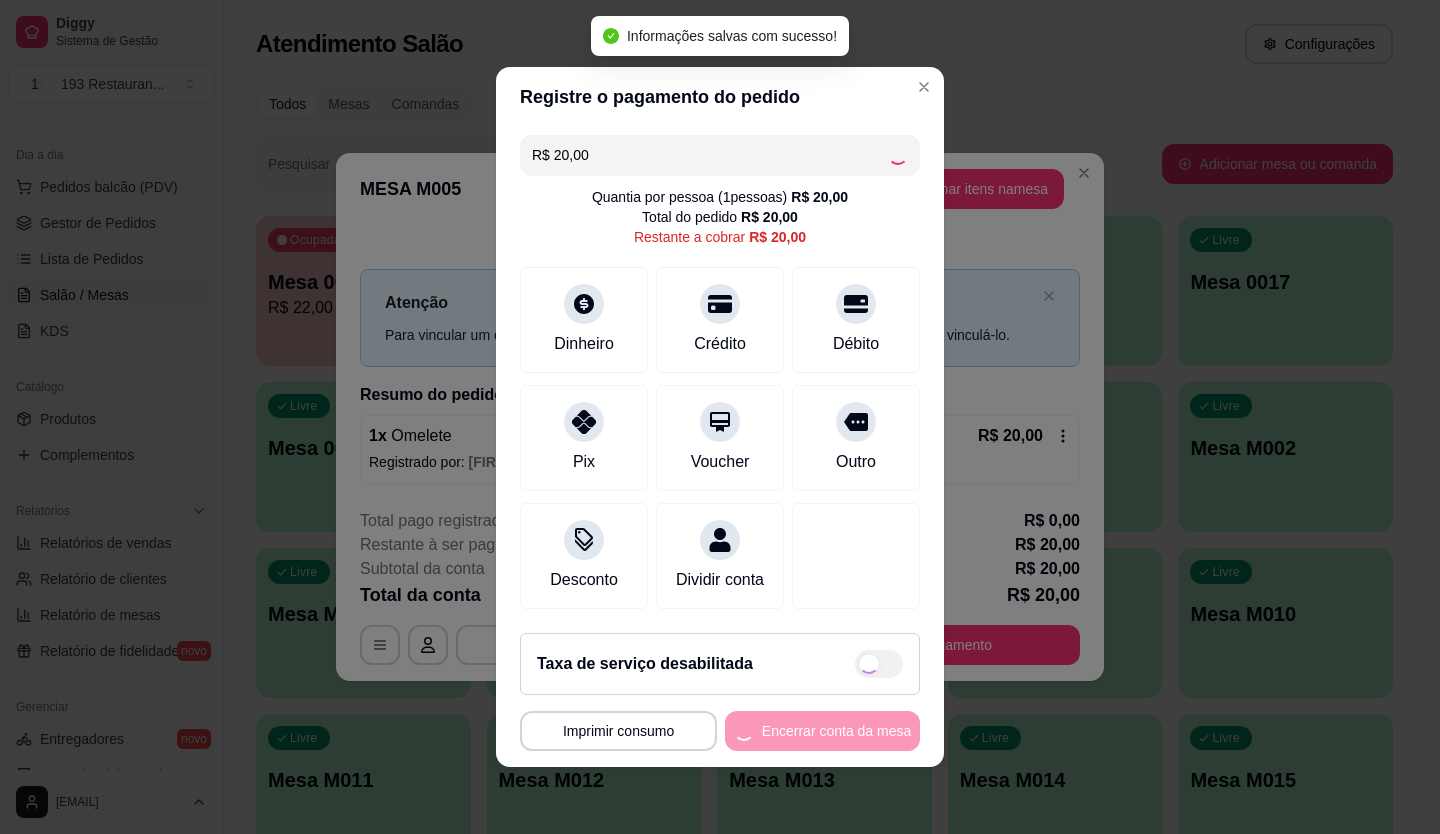 type on "R$ 0,00" 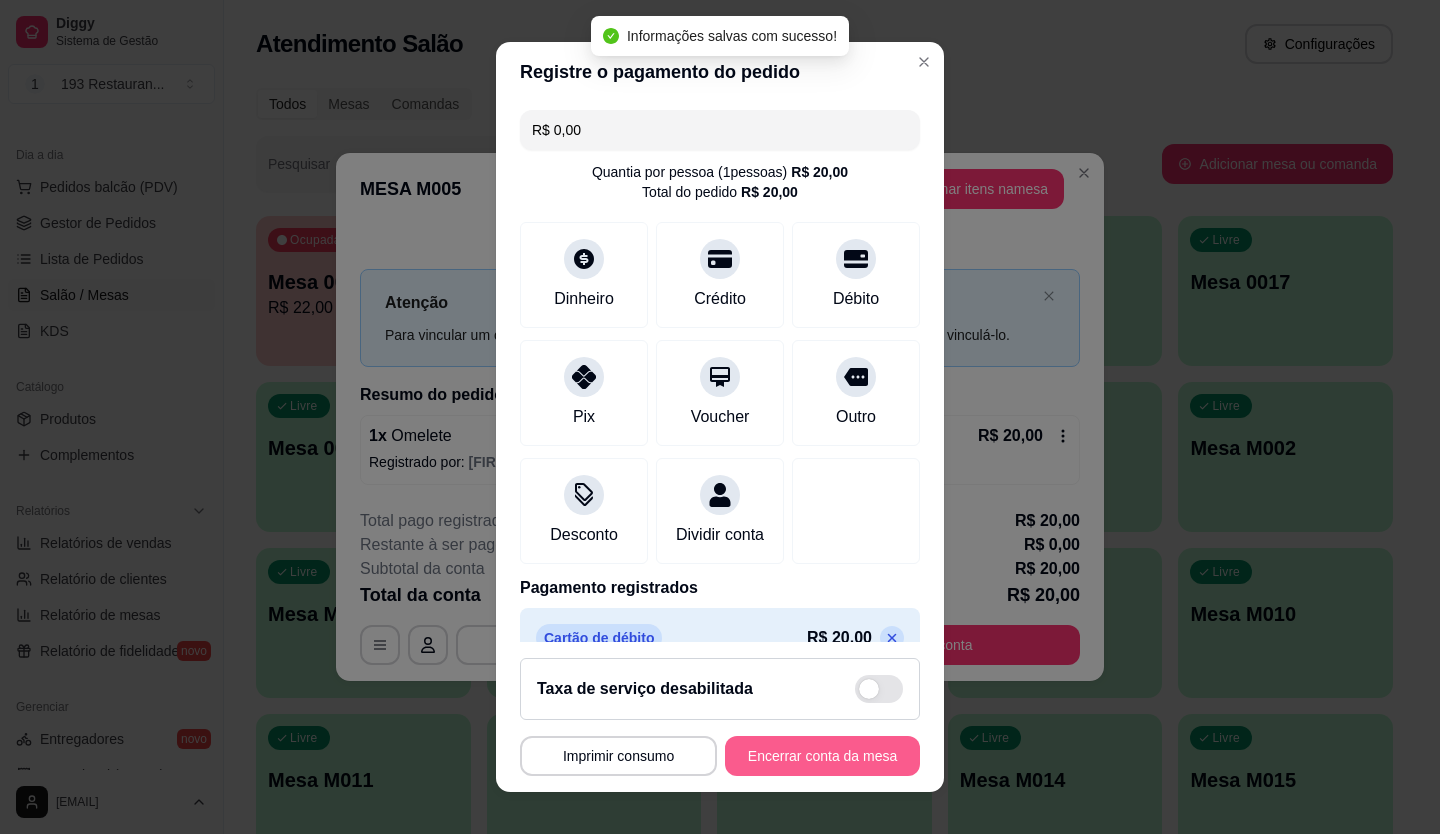 click on "Encerrar conta da mesa" at bounding box center [822, 756] 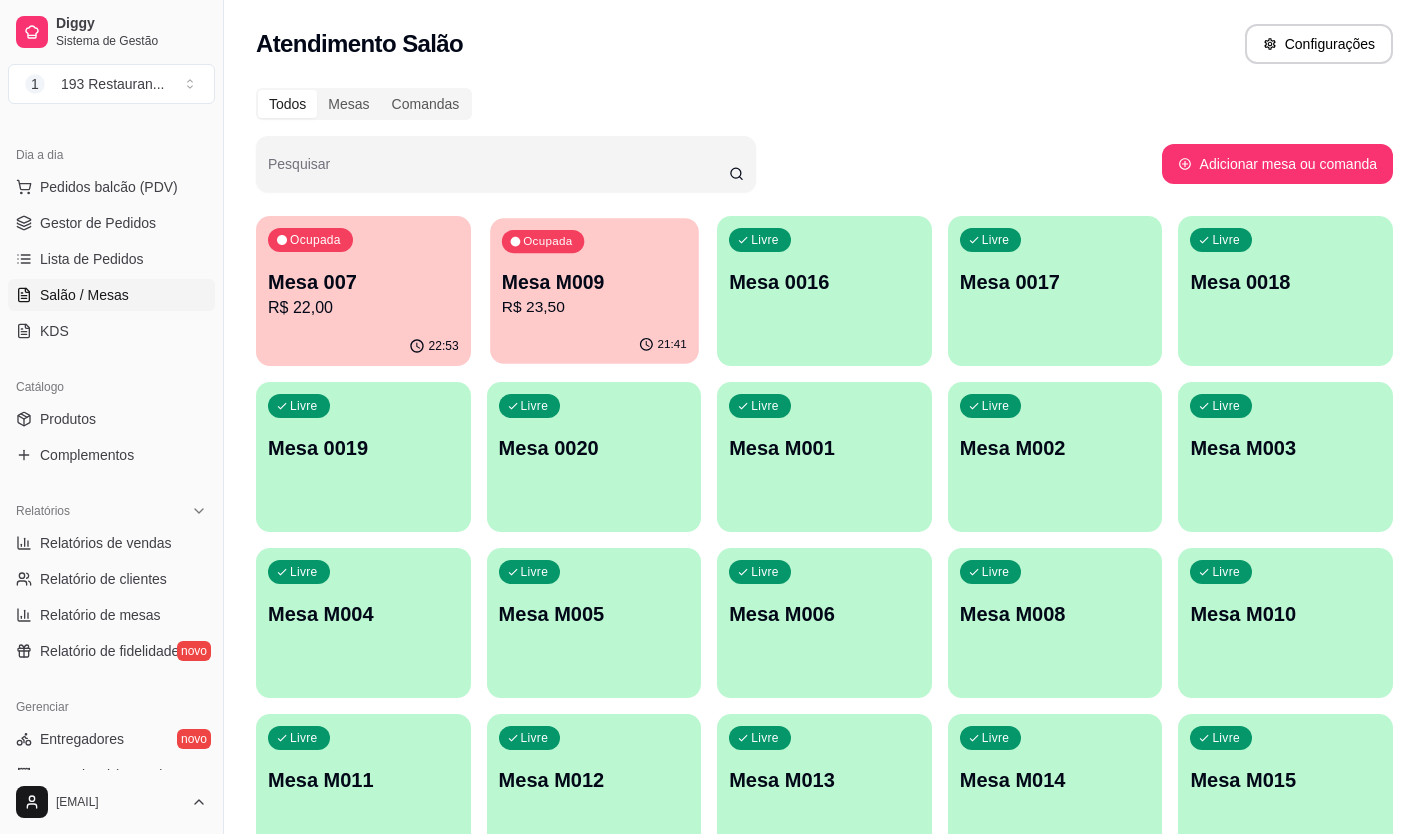 click on "R$ 23,50" at bounding box center (593, 307) 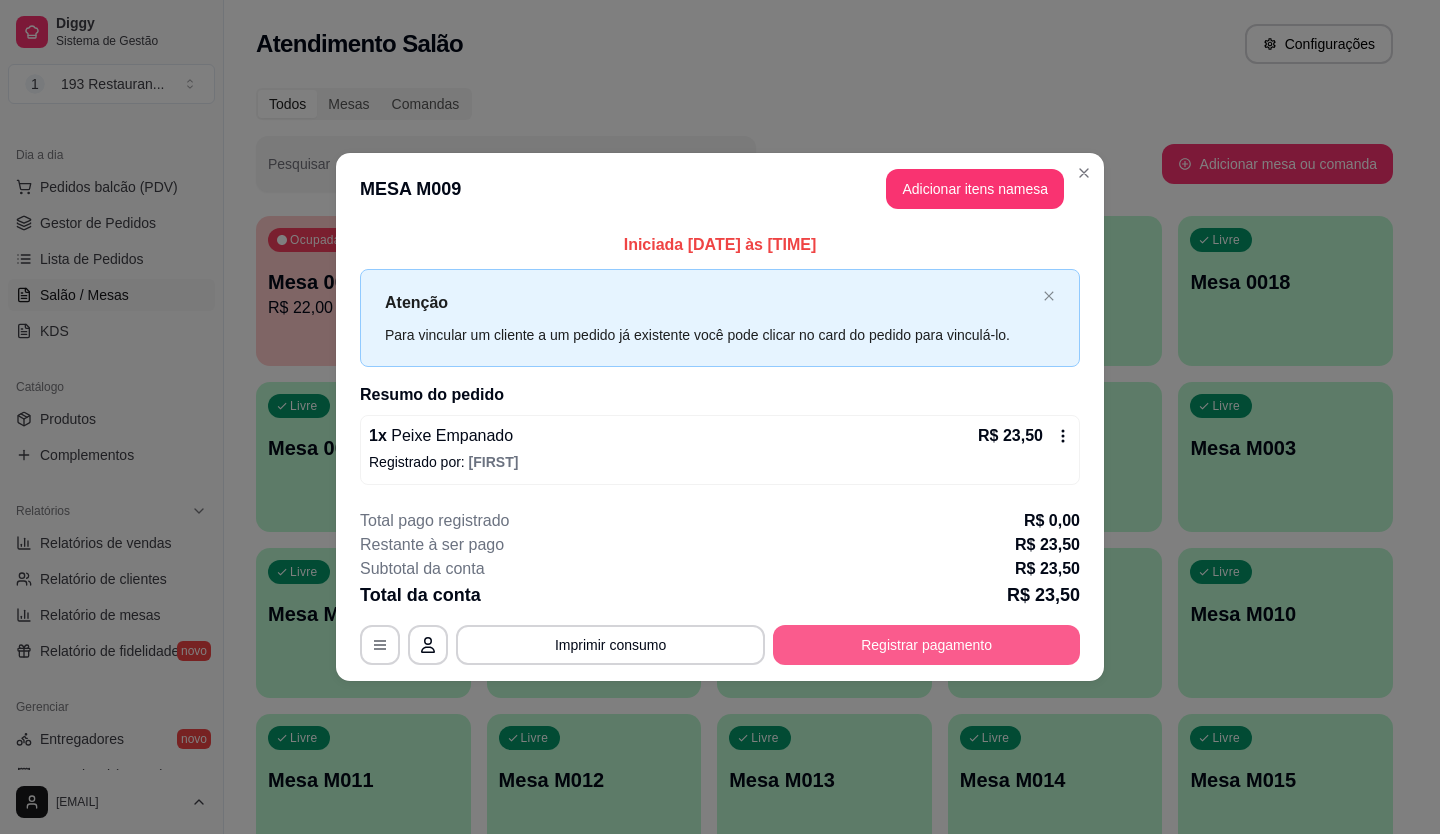 click on "Registrar pagamento" at bounding box center (926, 645) 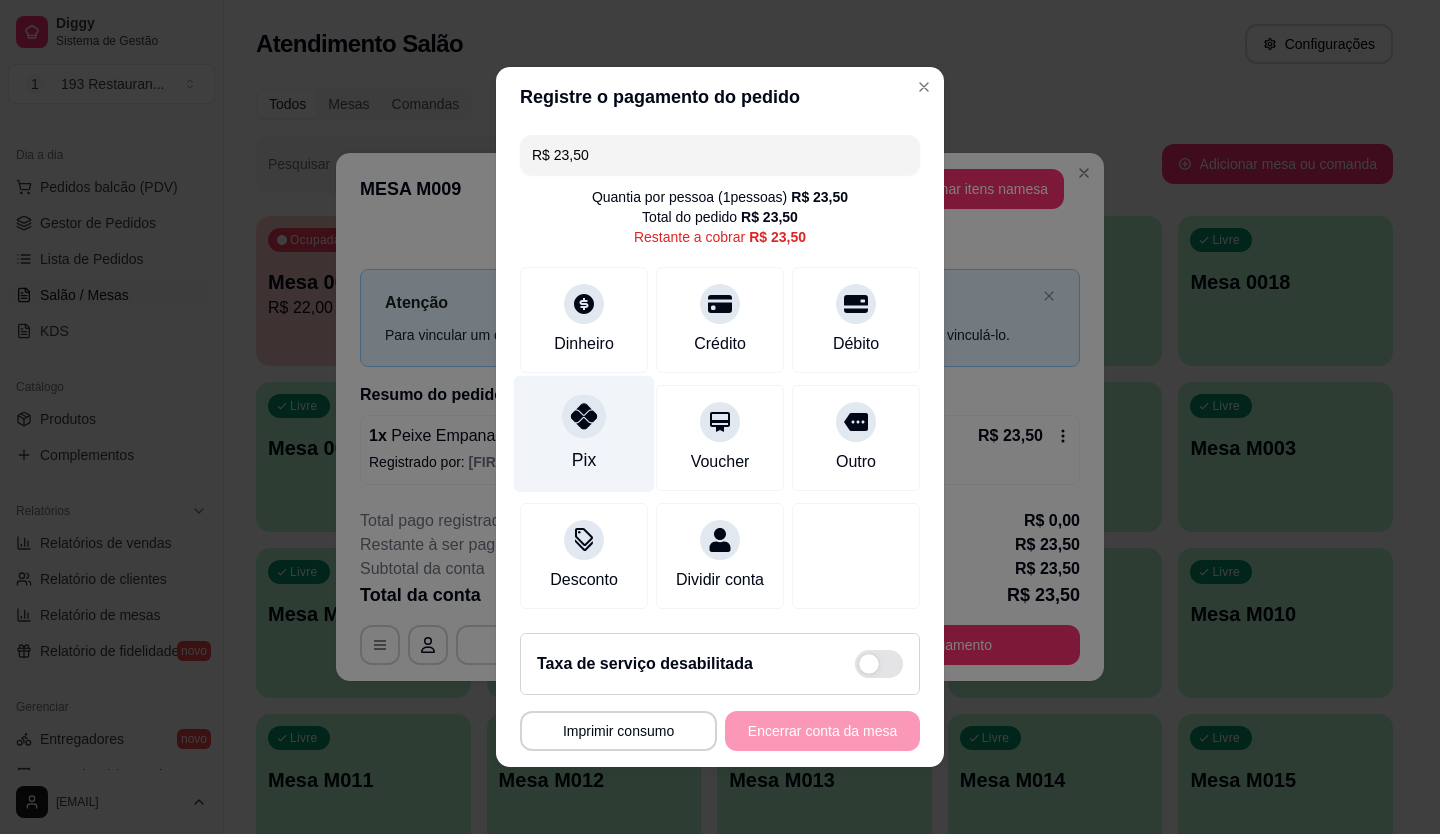 click 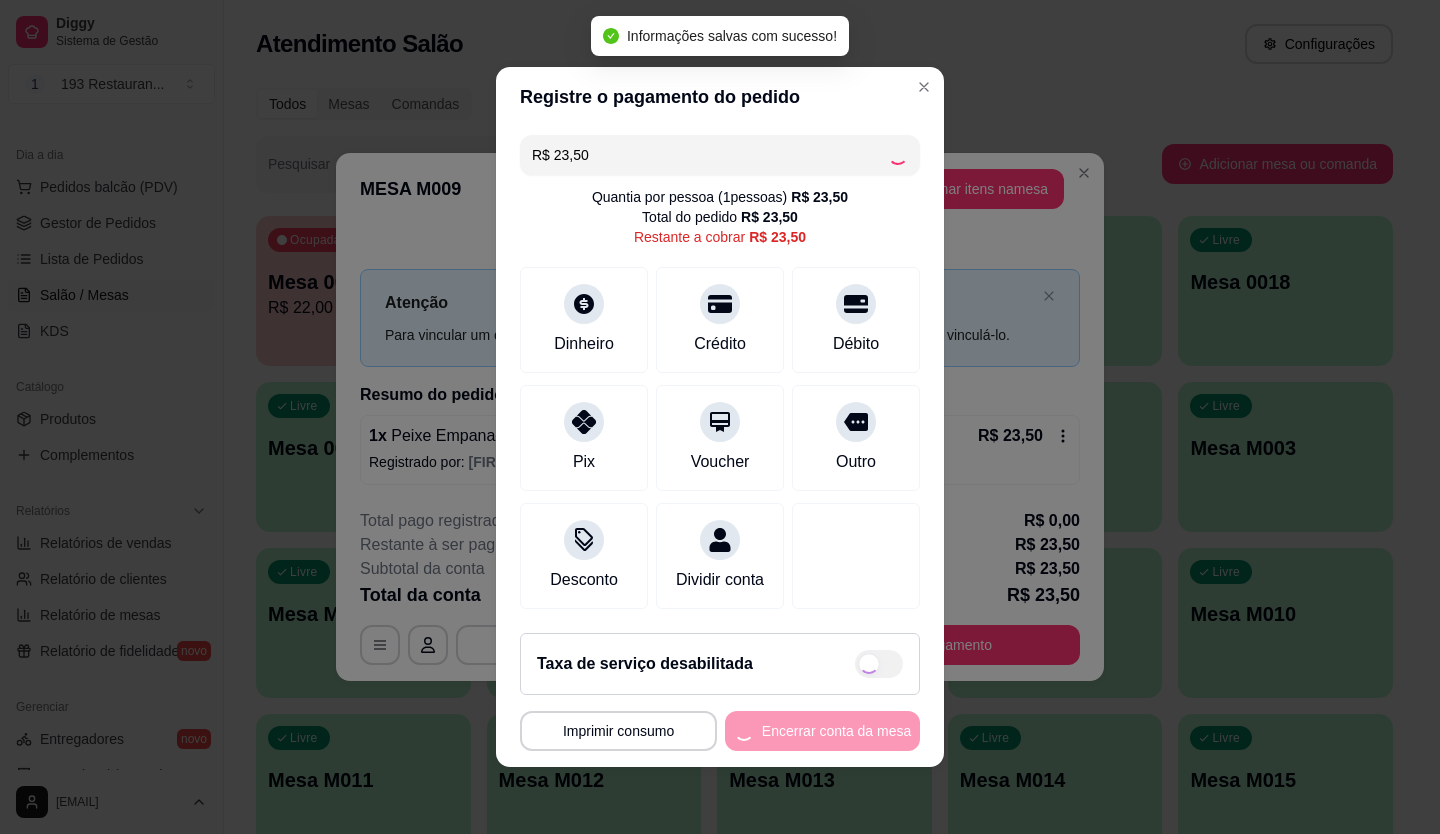 type on "R$ 0,00" 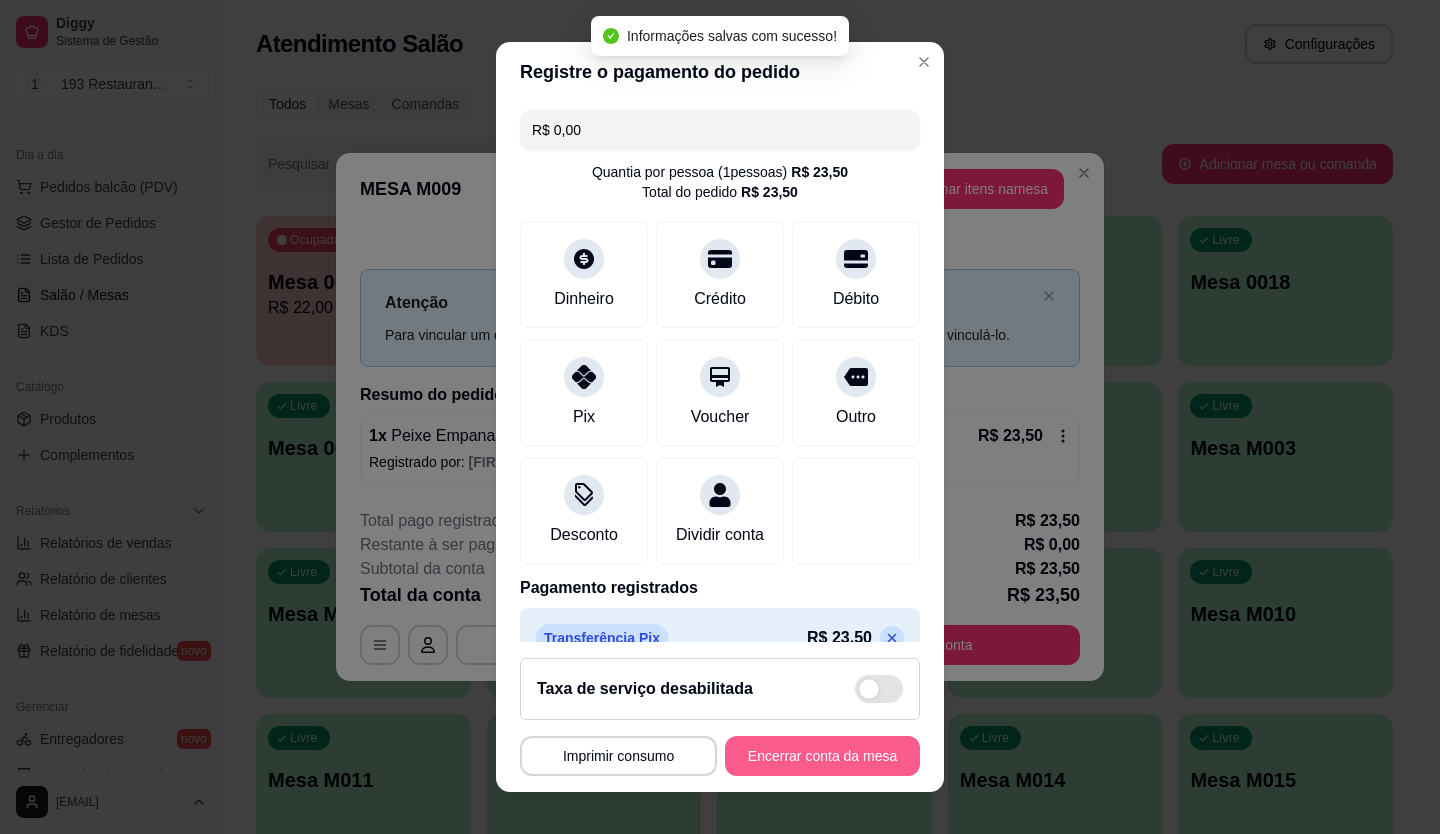 click on "Encerrar conta da mesa" at bounding box center (822, 756) 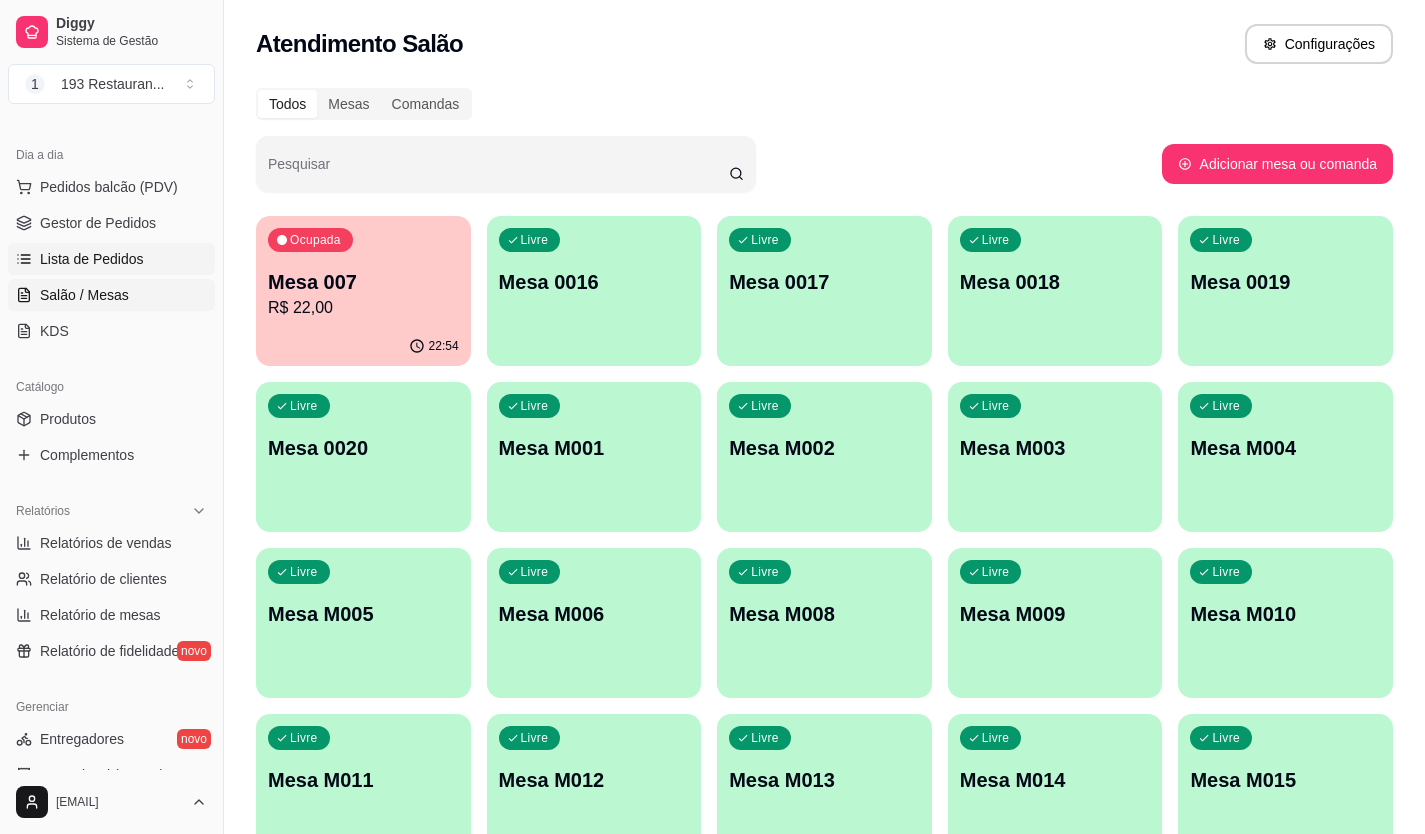 click on "Lista de Pedidos" at bounding box center (92, 259) 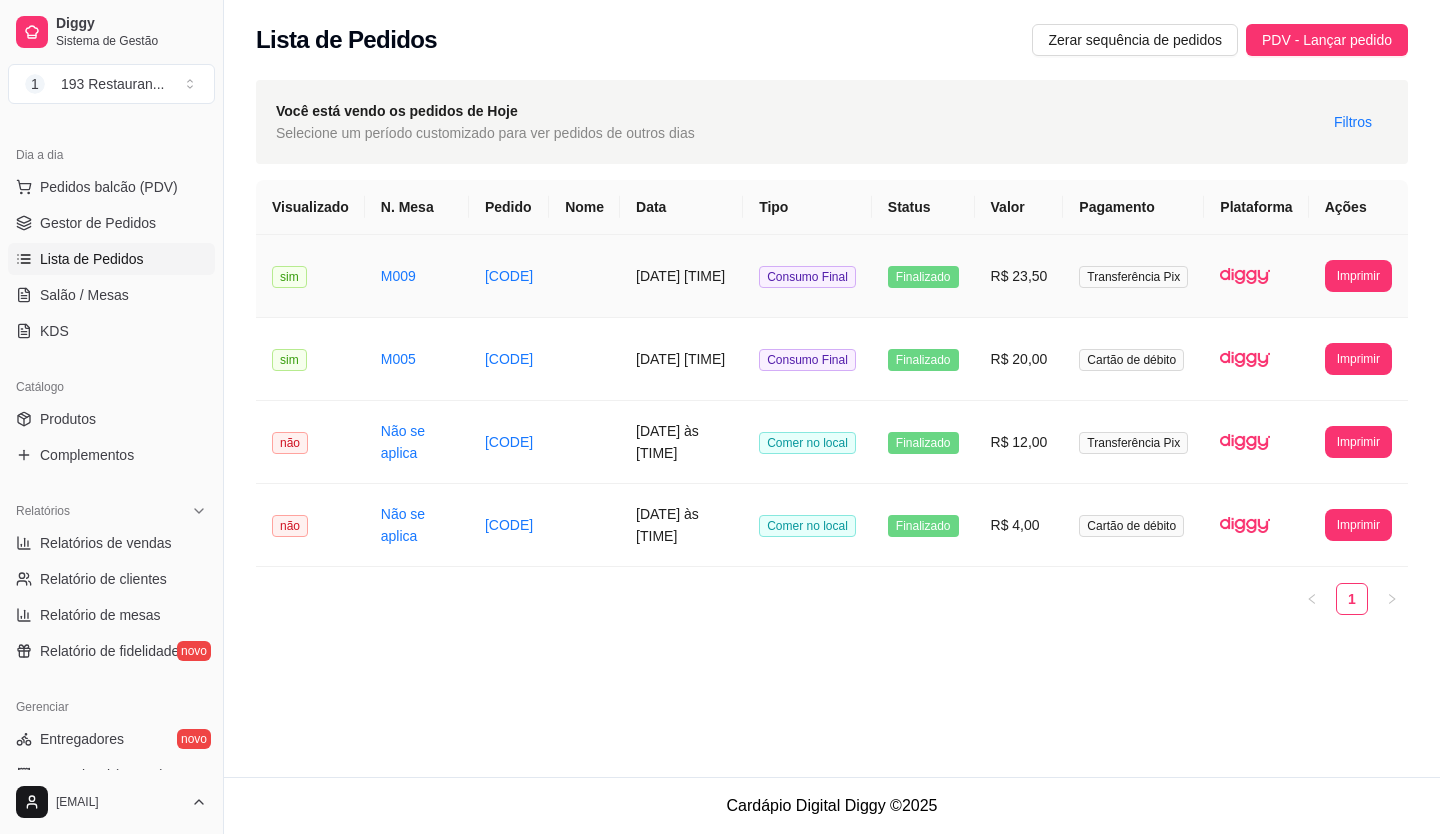 click on "R$ 23,50" at bounding box center [1019, 276] 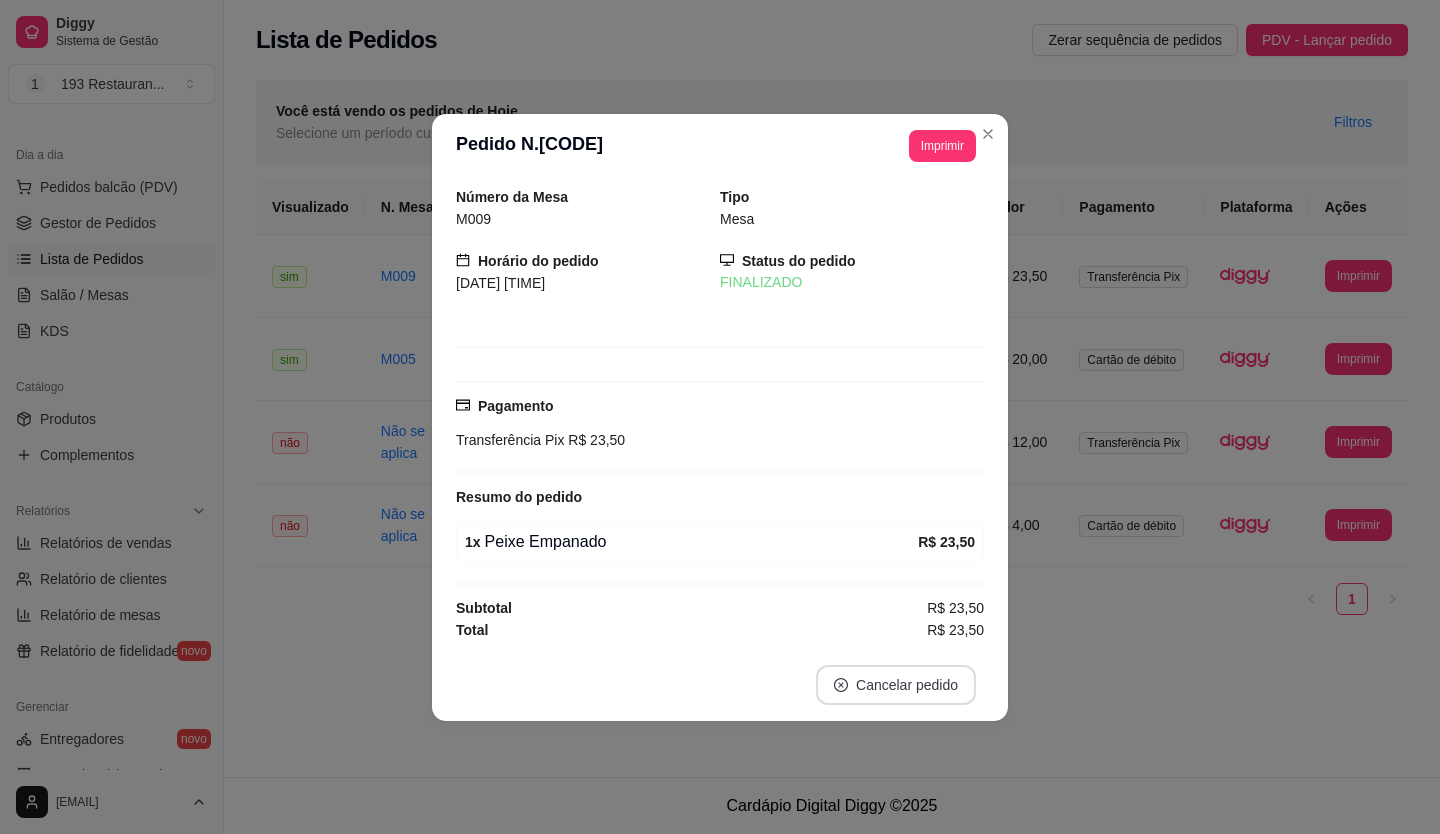 click on "Cancelar pedido" at bounding box center [896, 685] 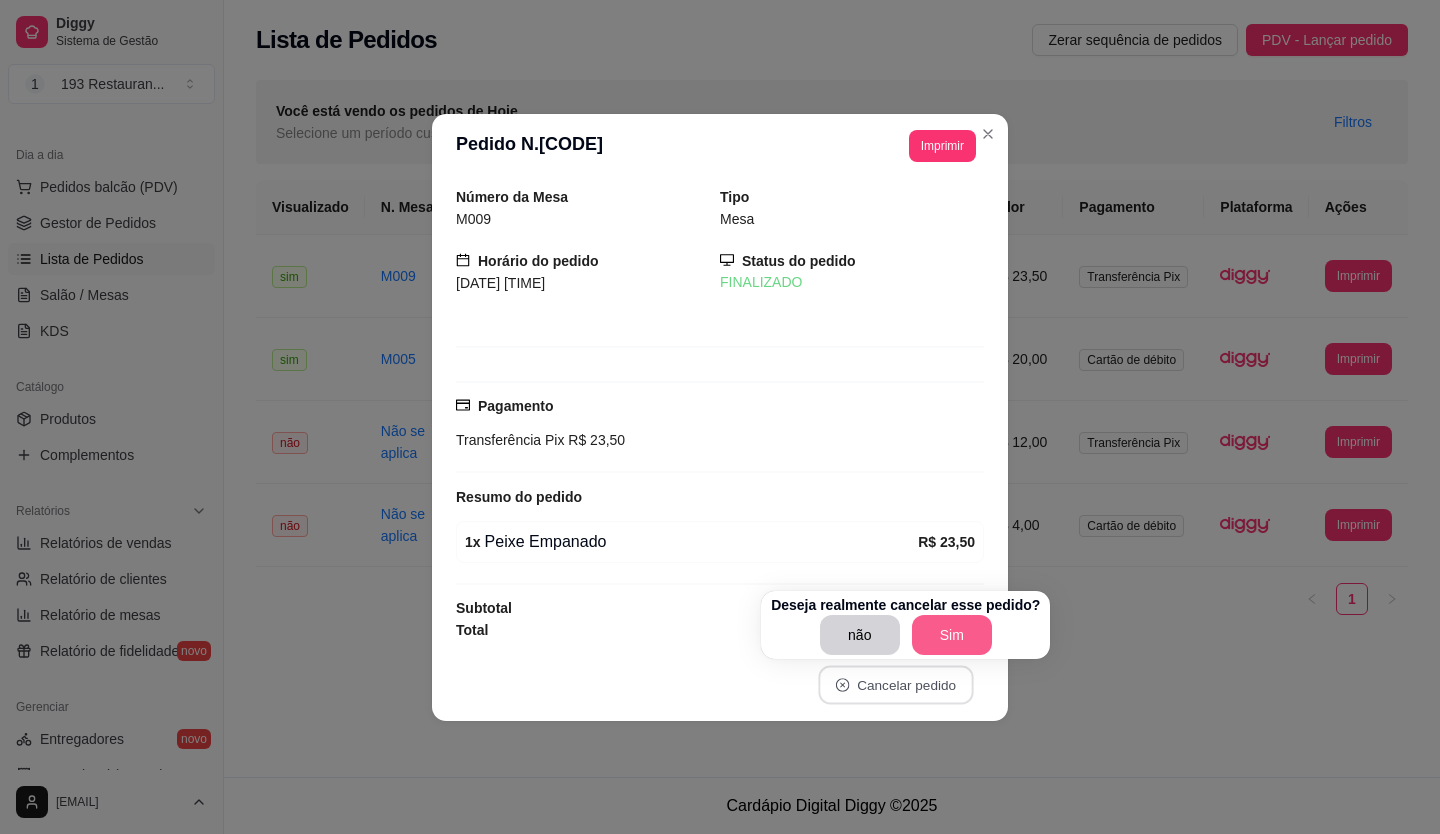 click on "Sim" at bounding box center [952, 635] 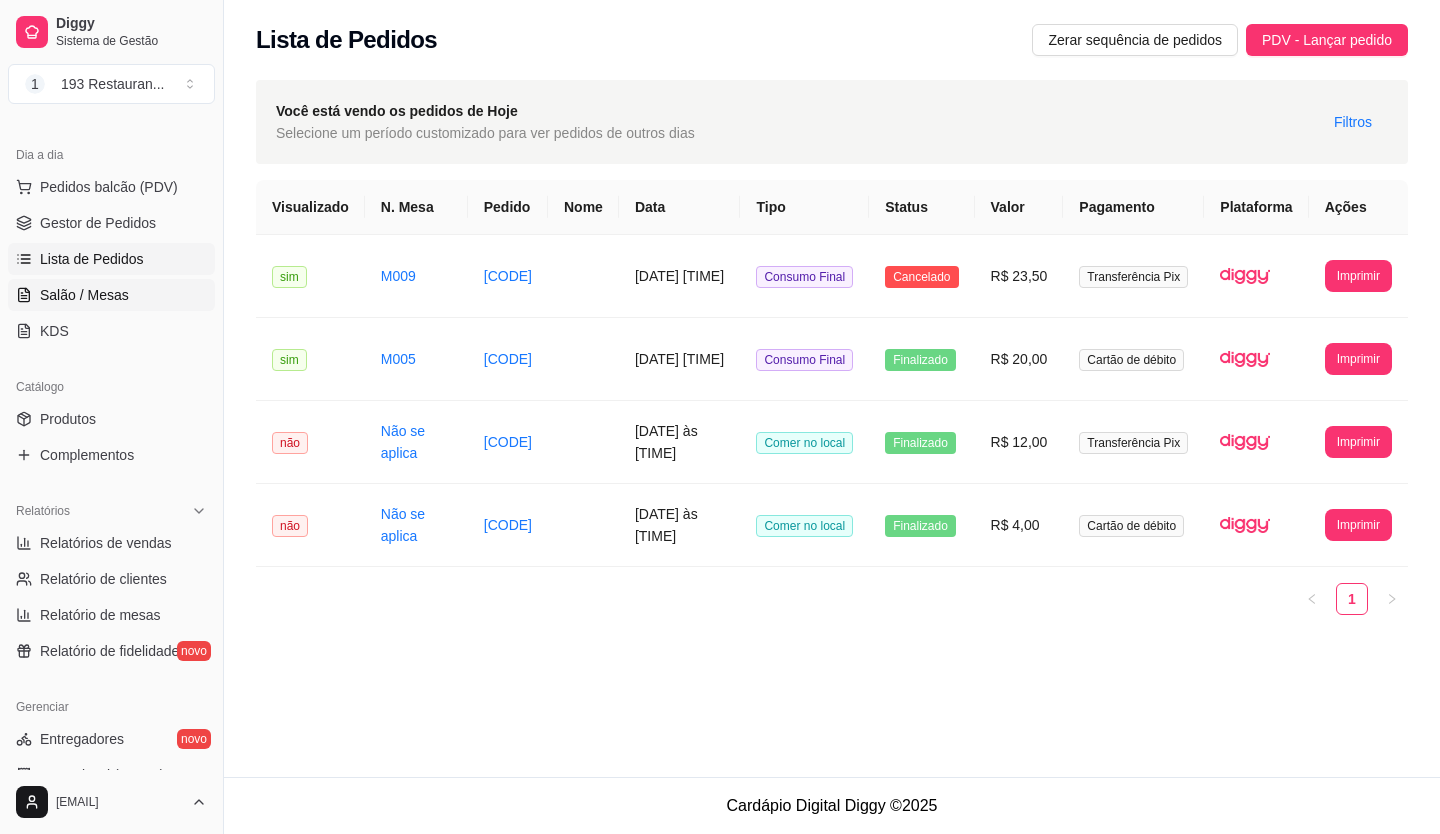 click on "Salão / Mesas" at bounding box center (84, 295) 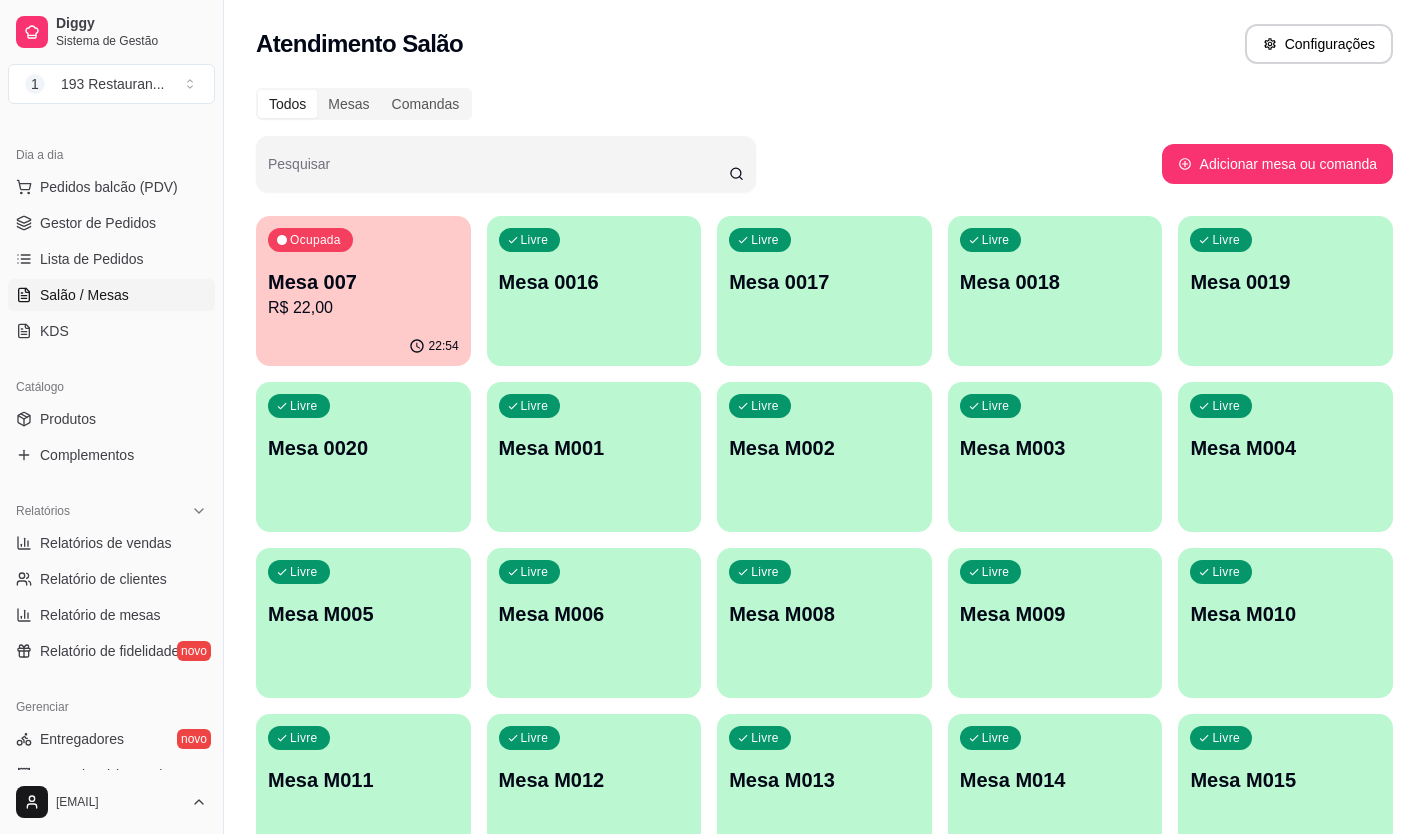 click on "Mesa 007" at bounding box center [363, 282] 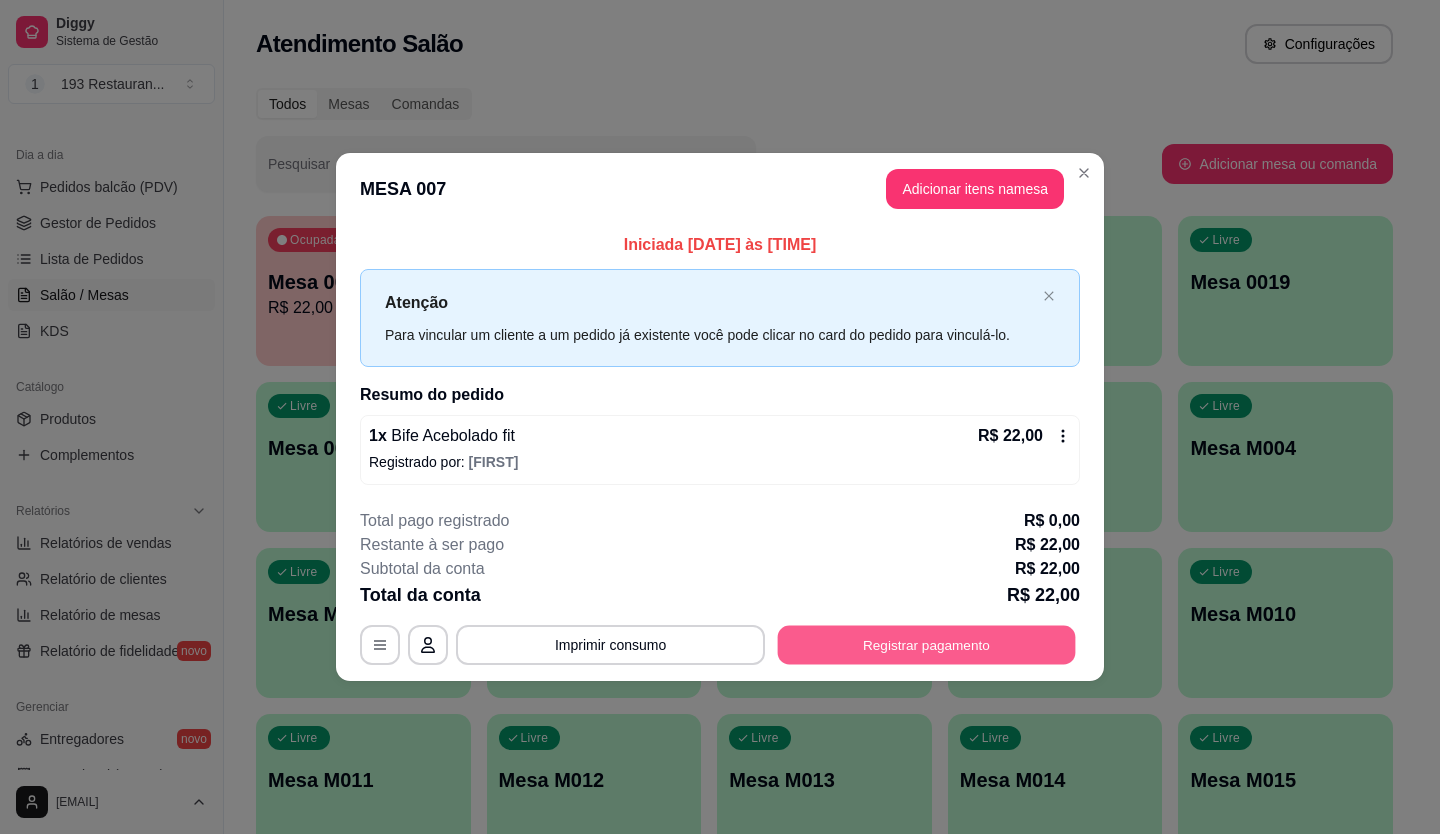 click on "Registrar pagamento" at bounding box center [927, 644] 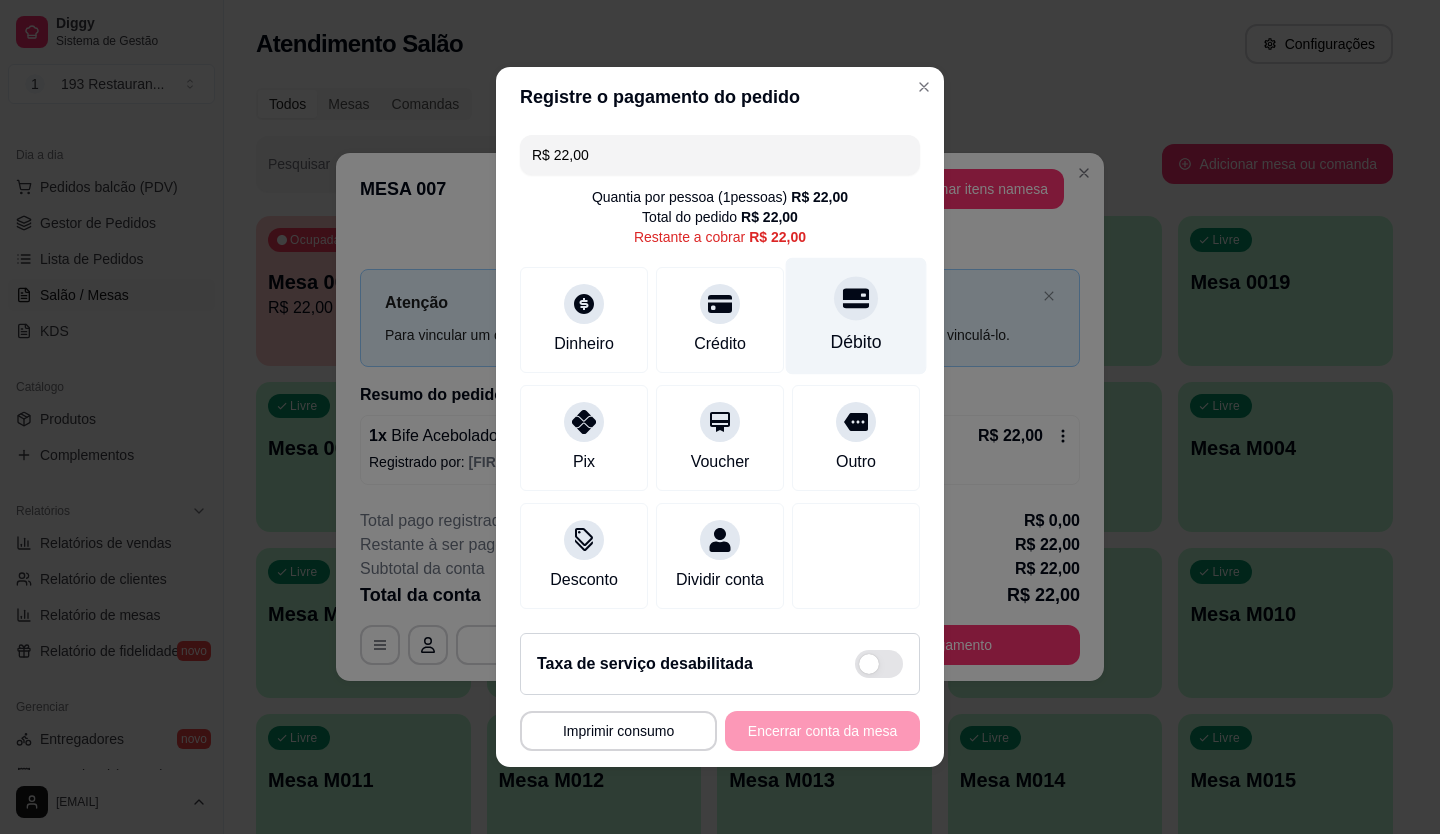 click on "Débito" at bounding box center [856, 316] 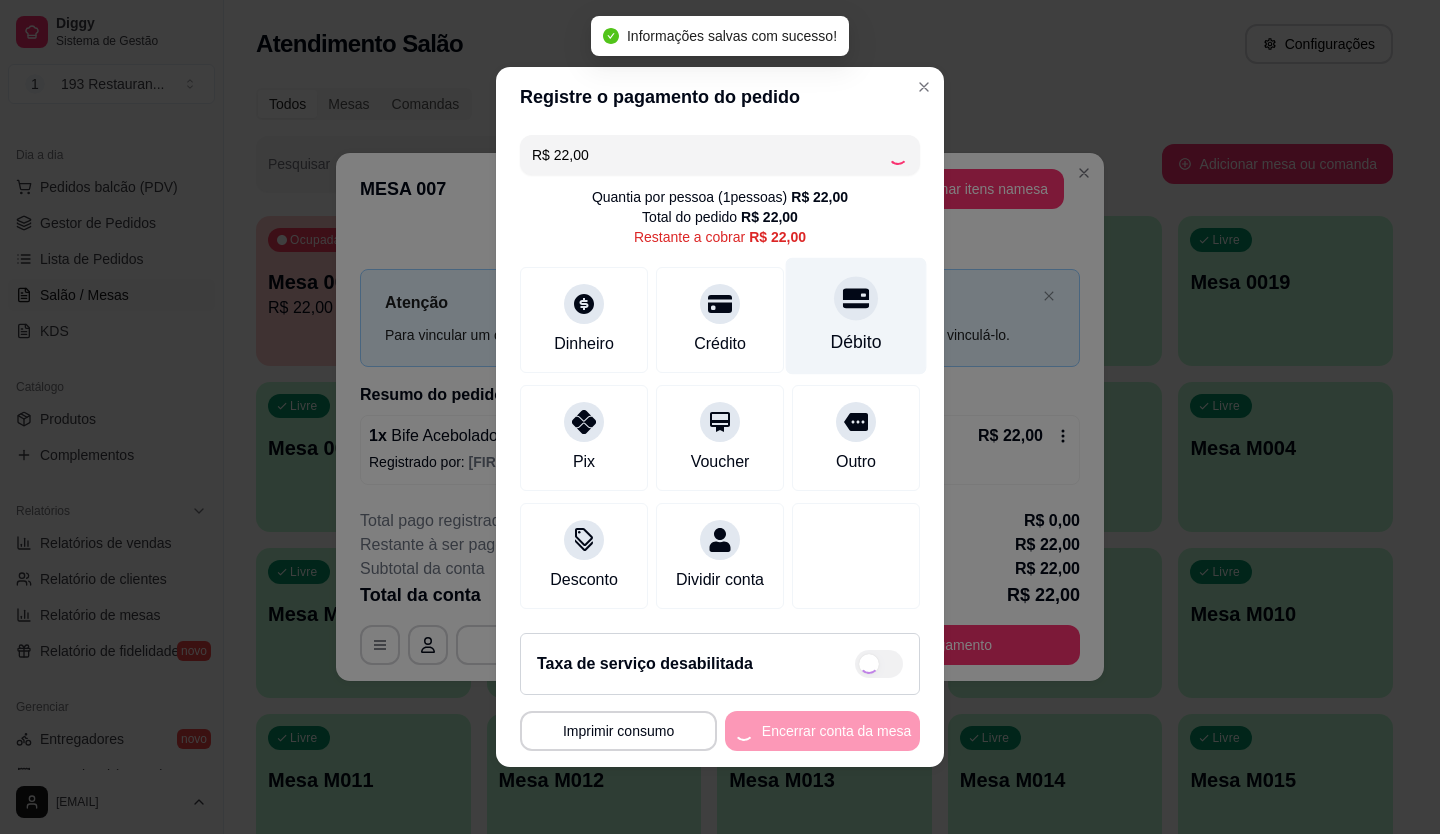 type on "R$ 0,00" 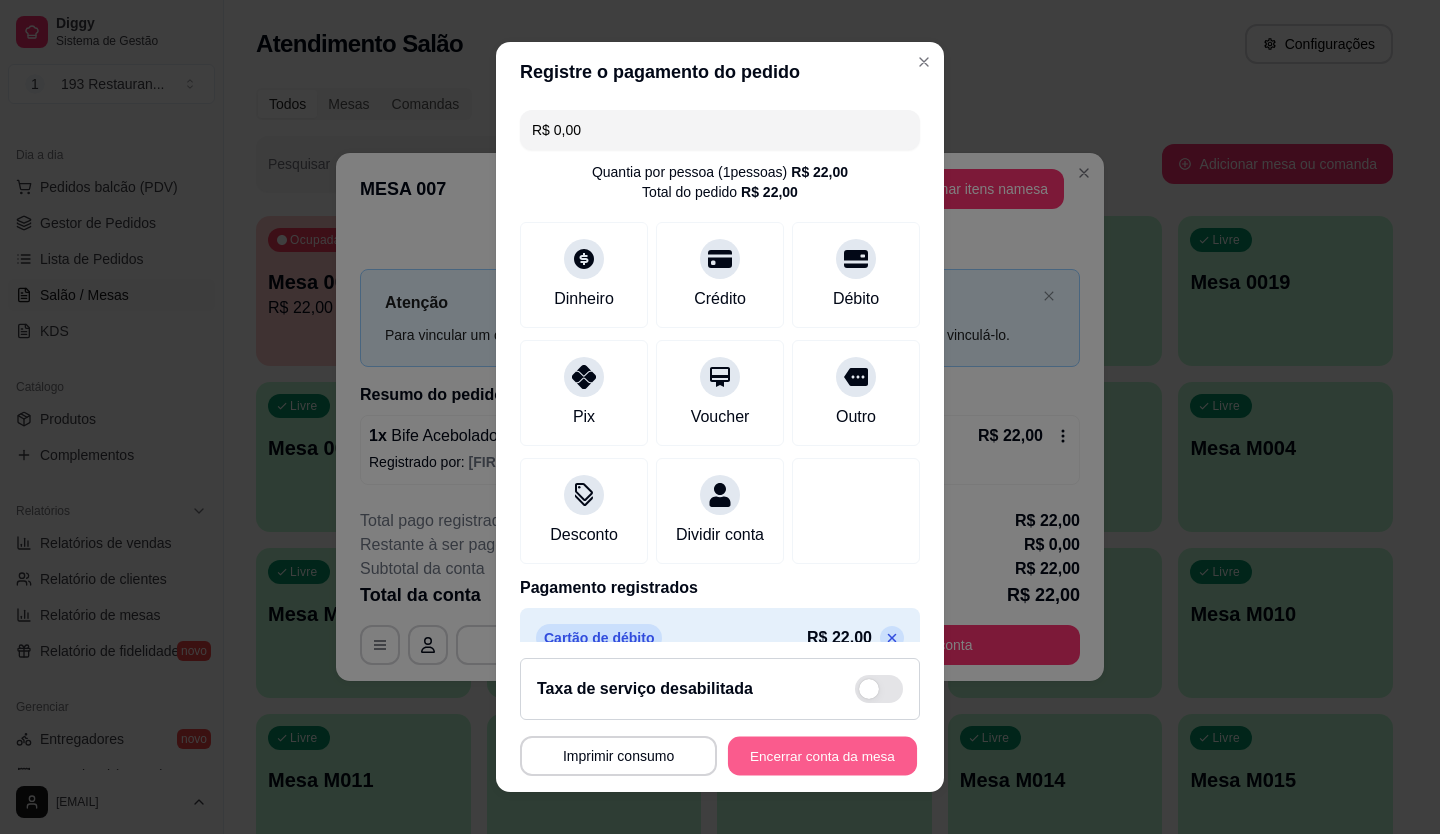 click on "Encerrar conta da mesa" at bounding box center (822, 756) 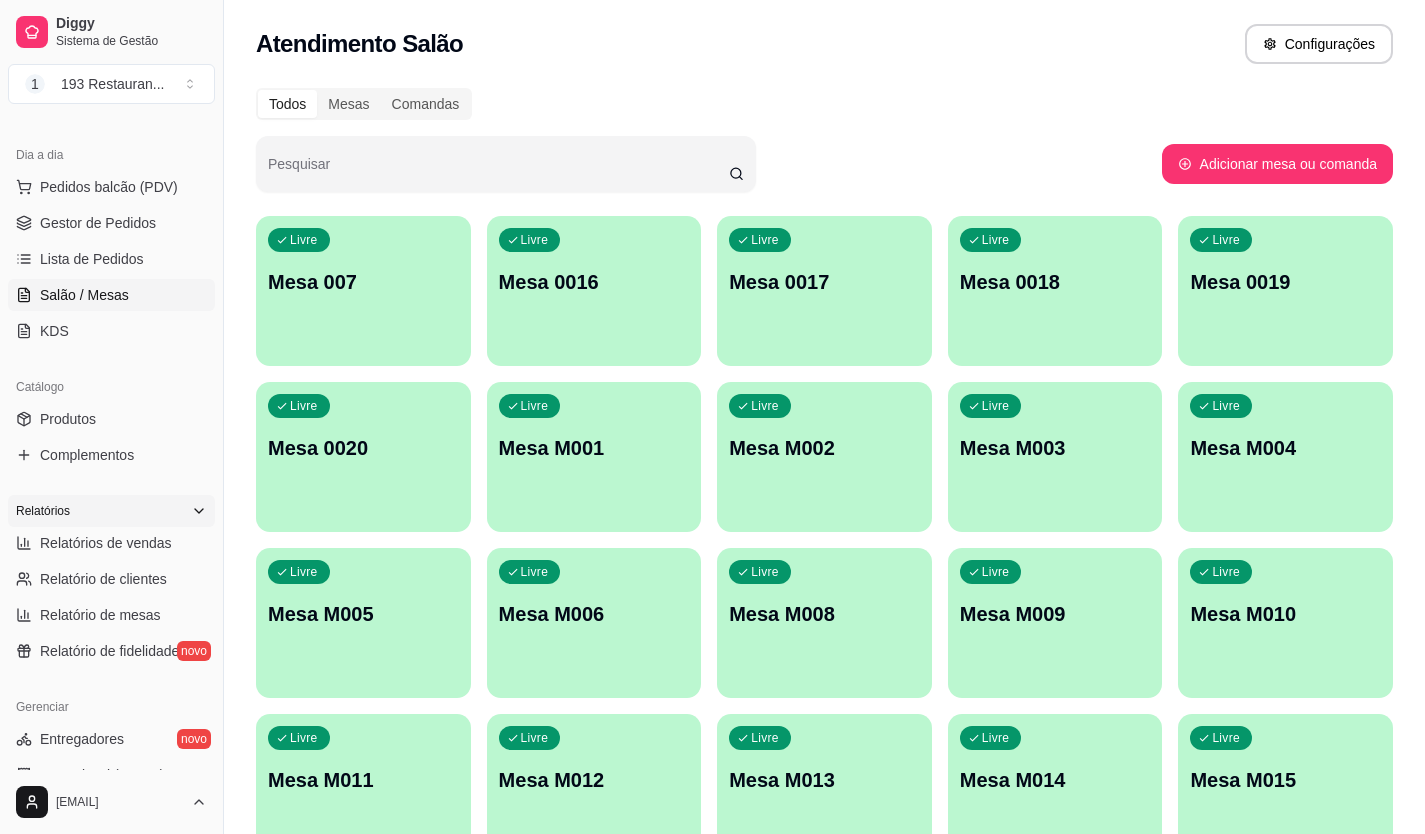 click on "Relatórios" at bounding box center (111, 511) 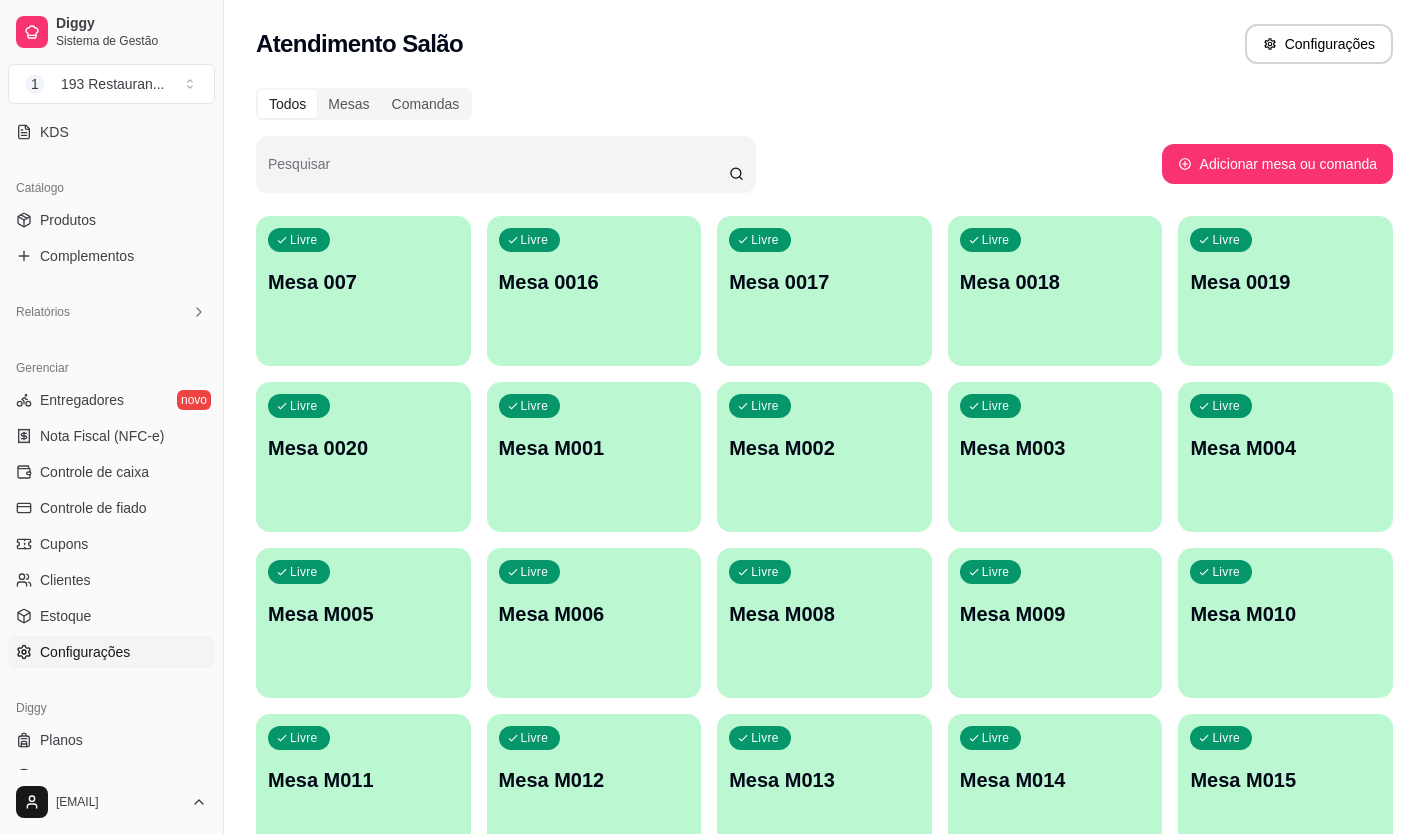 scroll, scrollTop: 400, scrollLeft: 0, axis: vertical 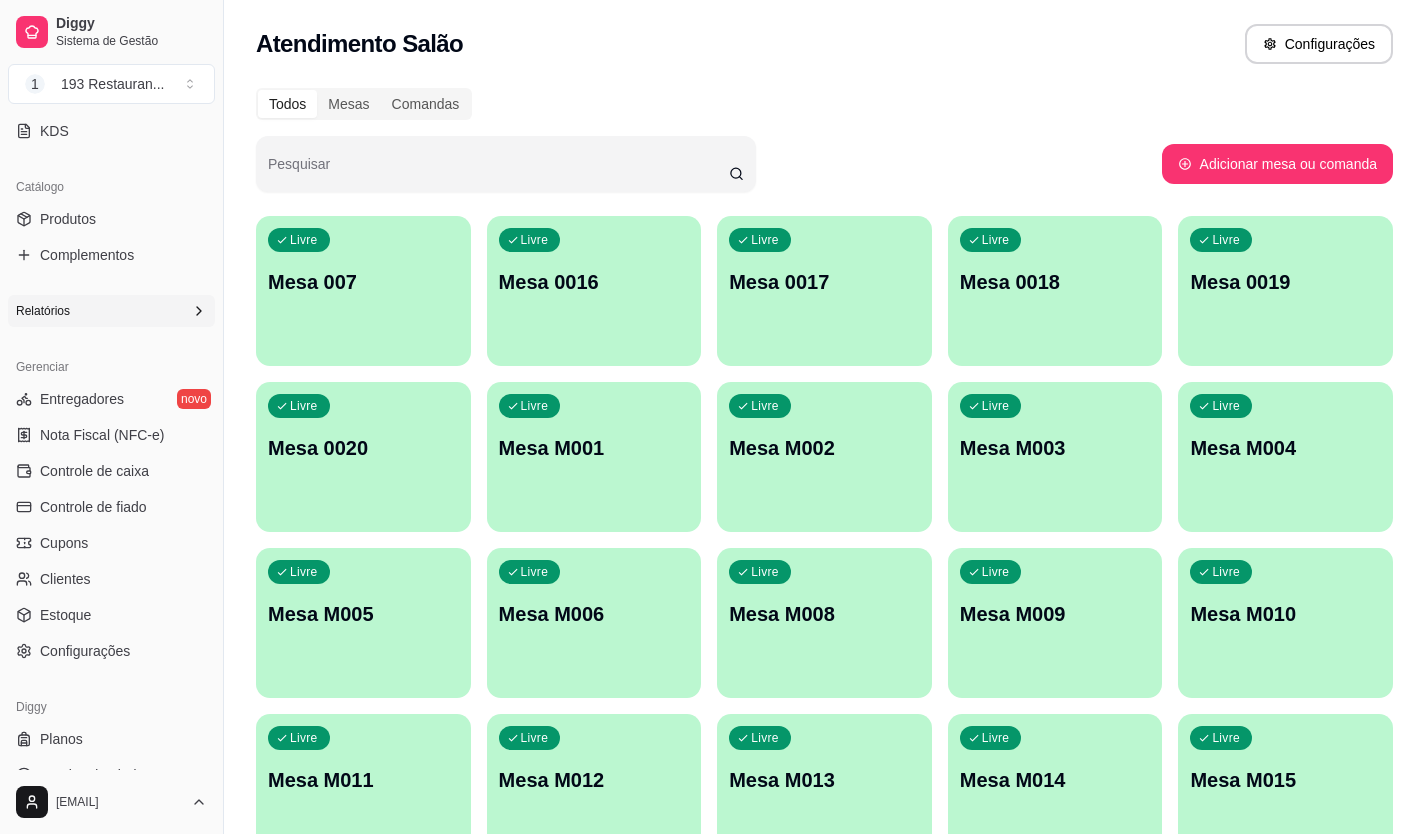 click 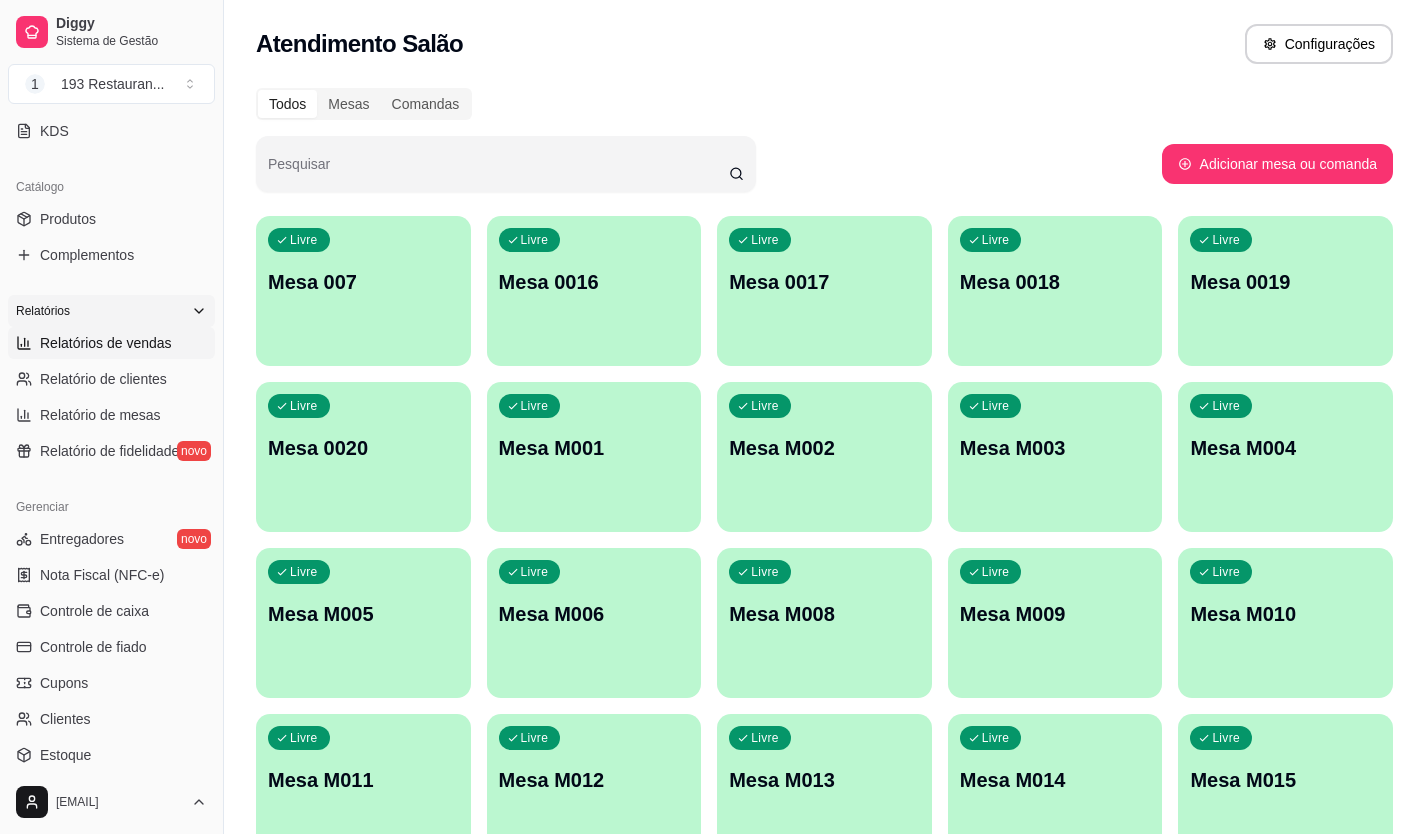 click on "Relatórios de vendas" at bounding box center (106, 343) 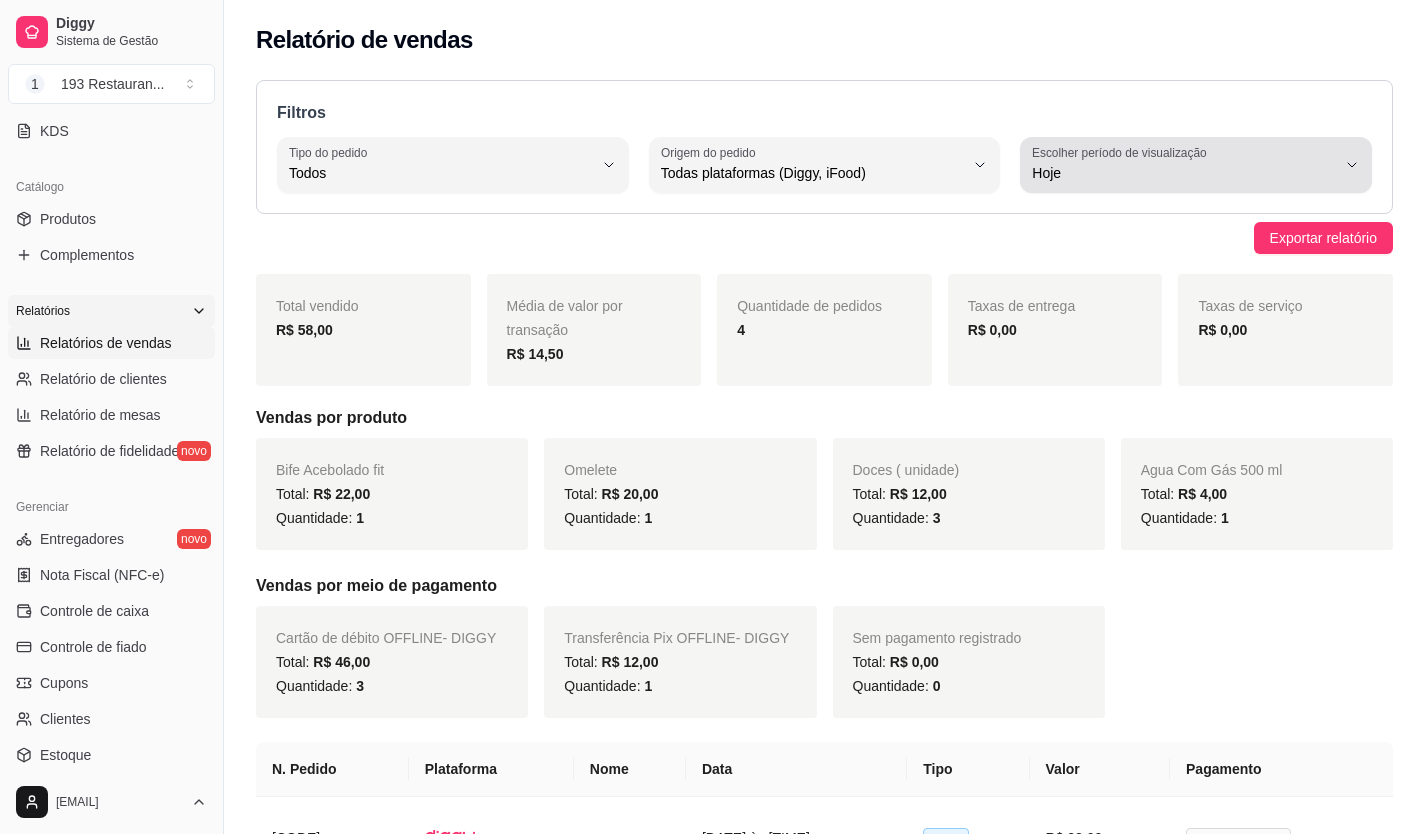 click on "Hoje" at bounding box center (1184, 173) 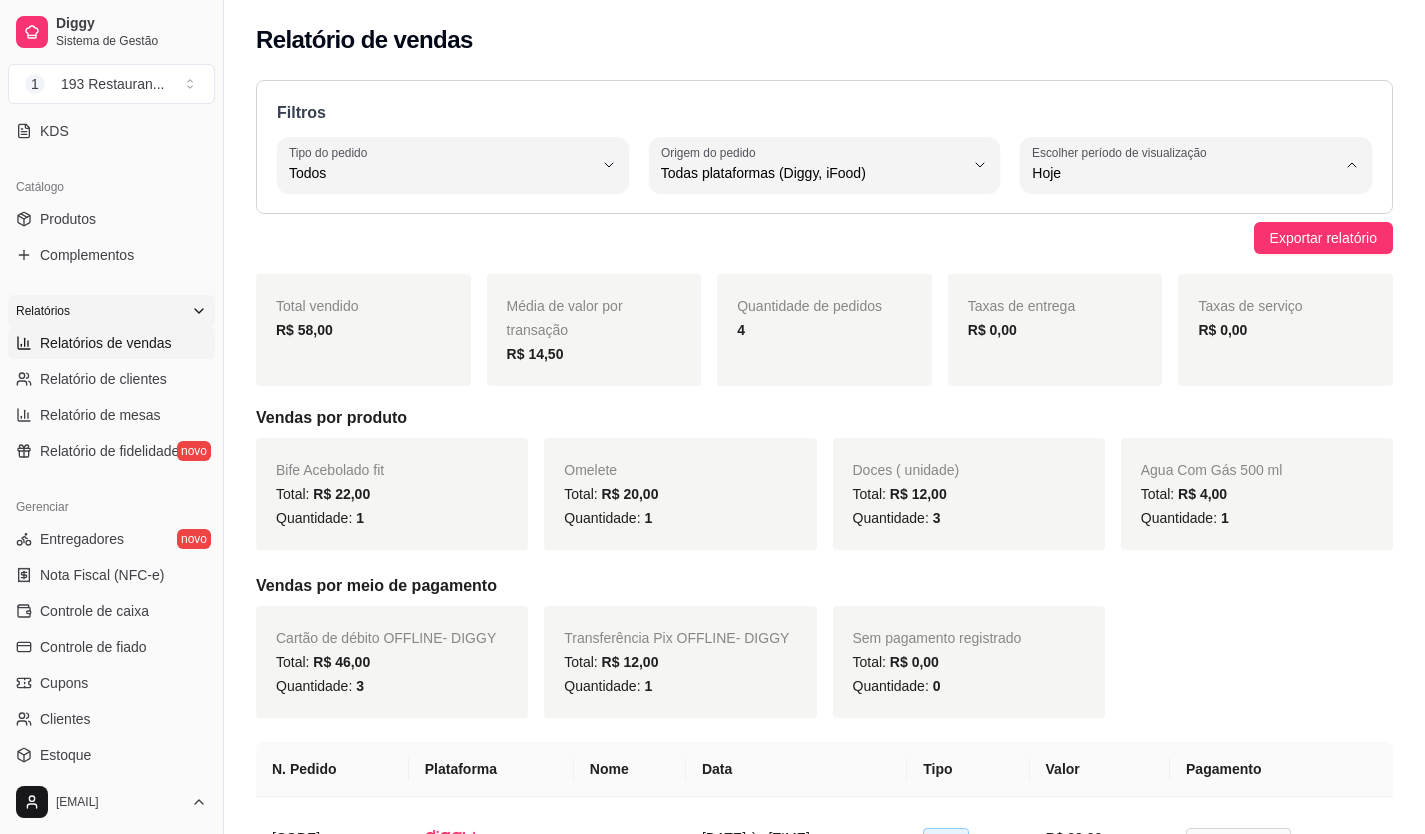 click on "Ontem" at bounding box center [1187, 253] 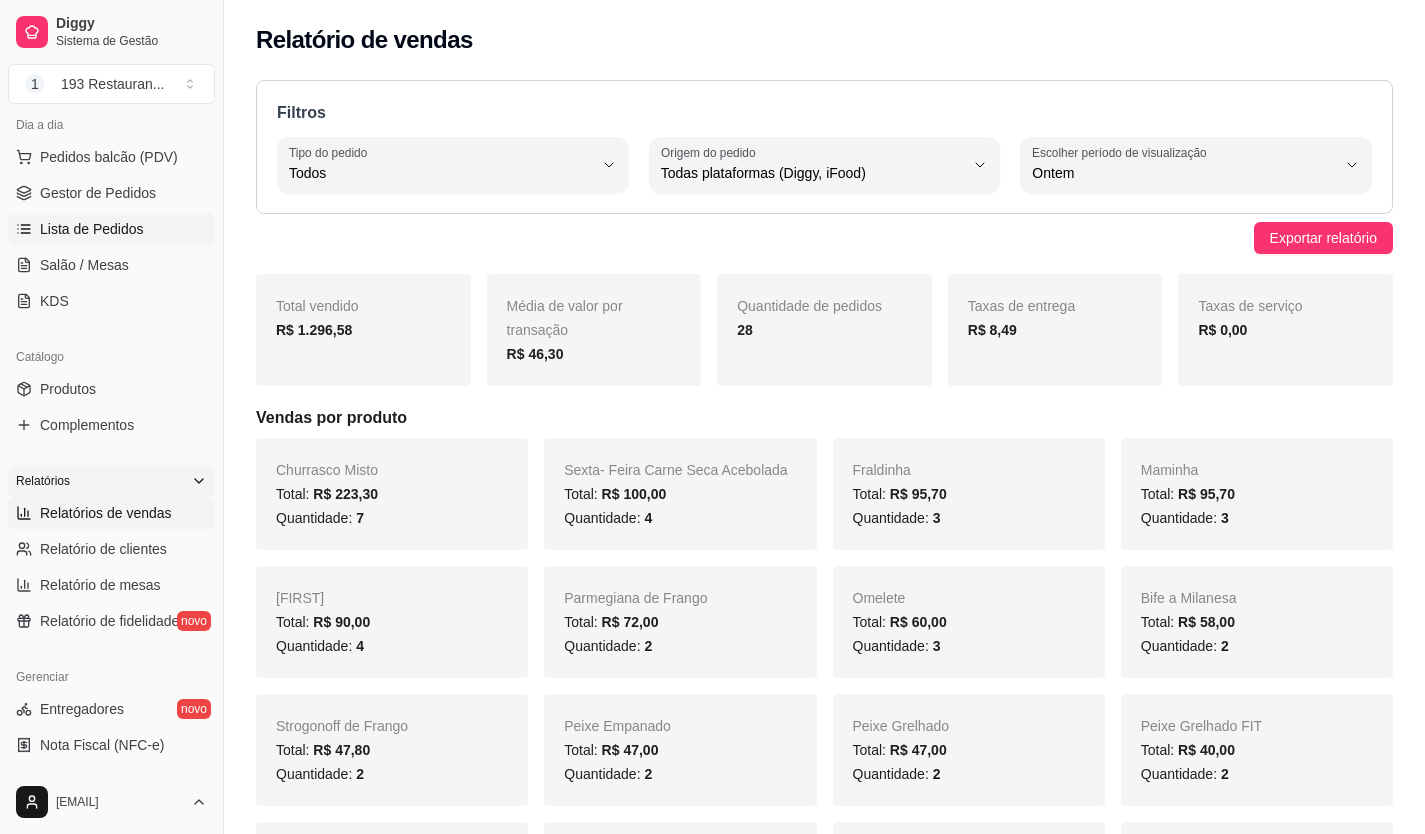 scroll, scrollTop: 100, scrollLeft: 0, axis: vertical 